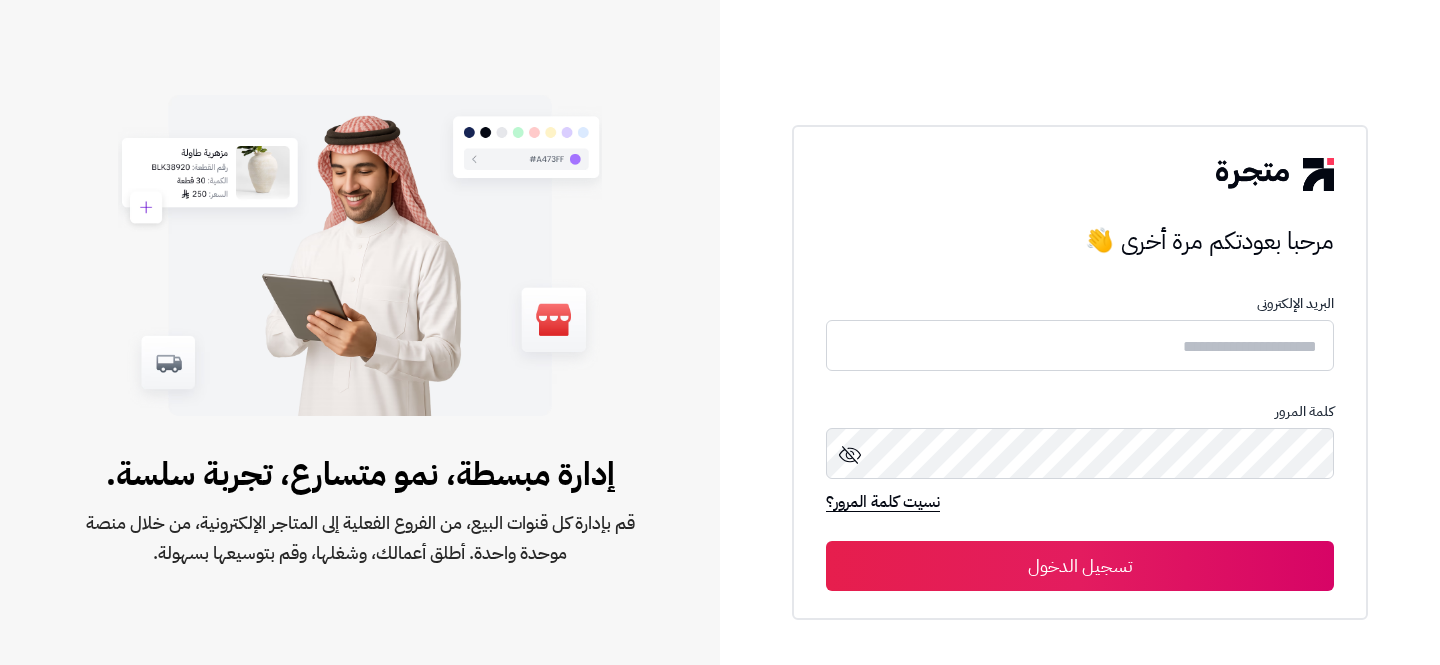 scroll, scrollTop: 0, scrollLeft: 0, axis: both 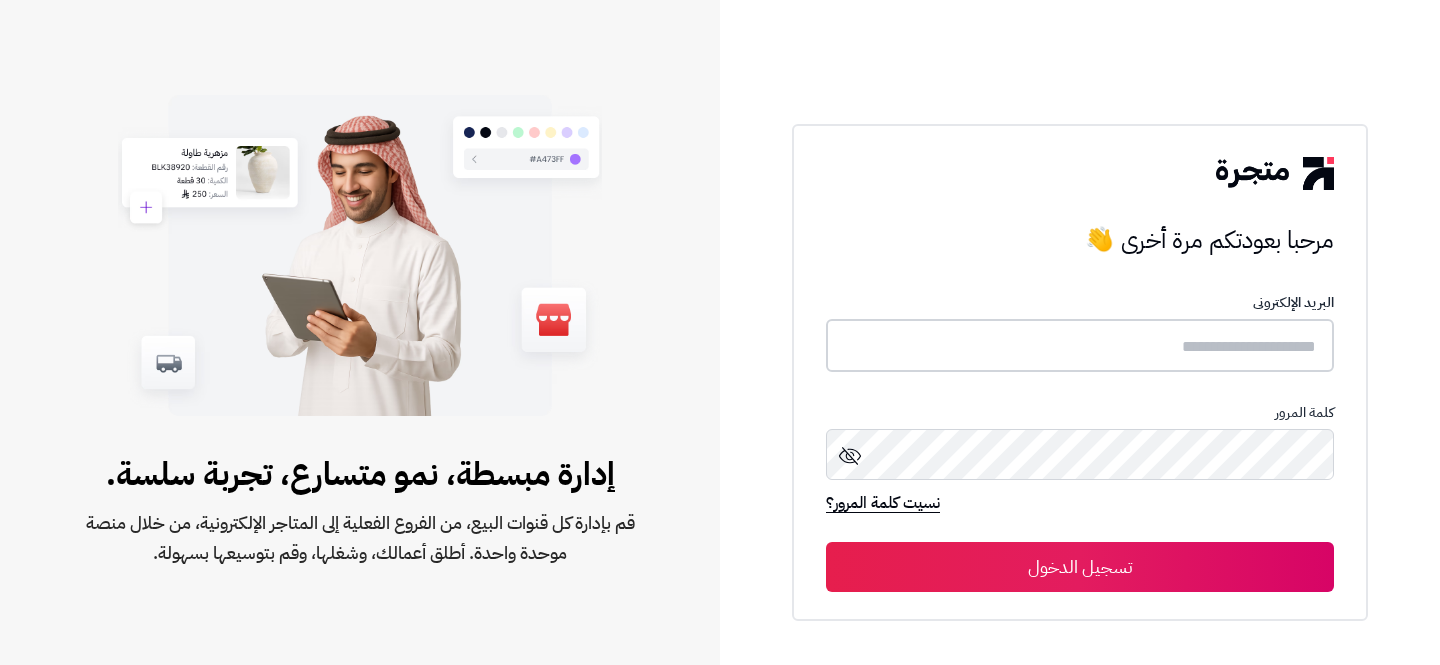 type on "**********" 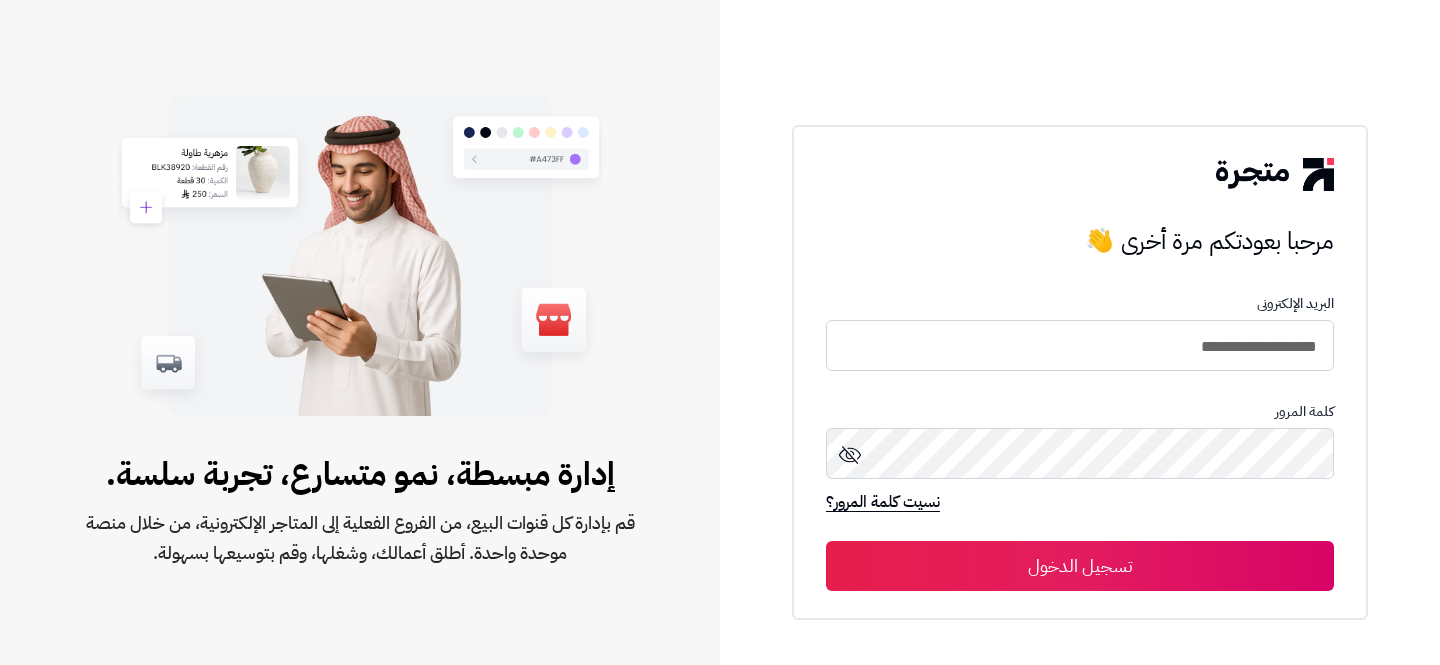 click on "**********" at bounding box center [1080, 443] 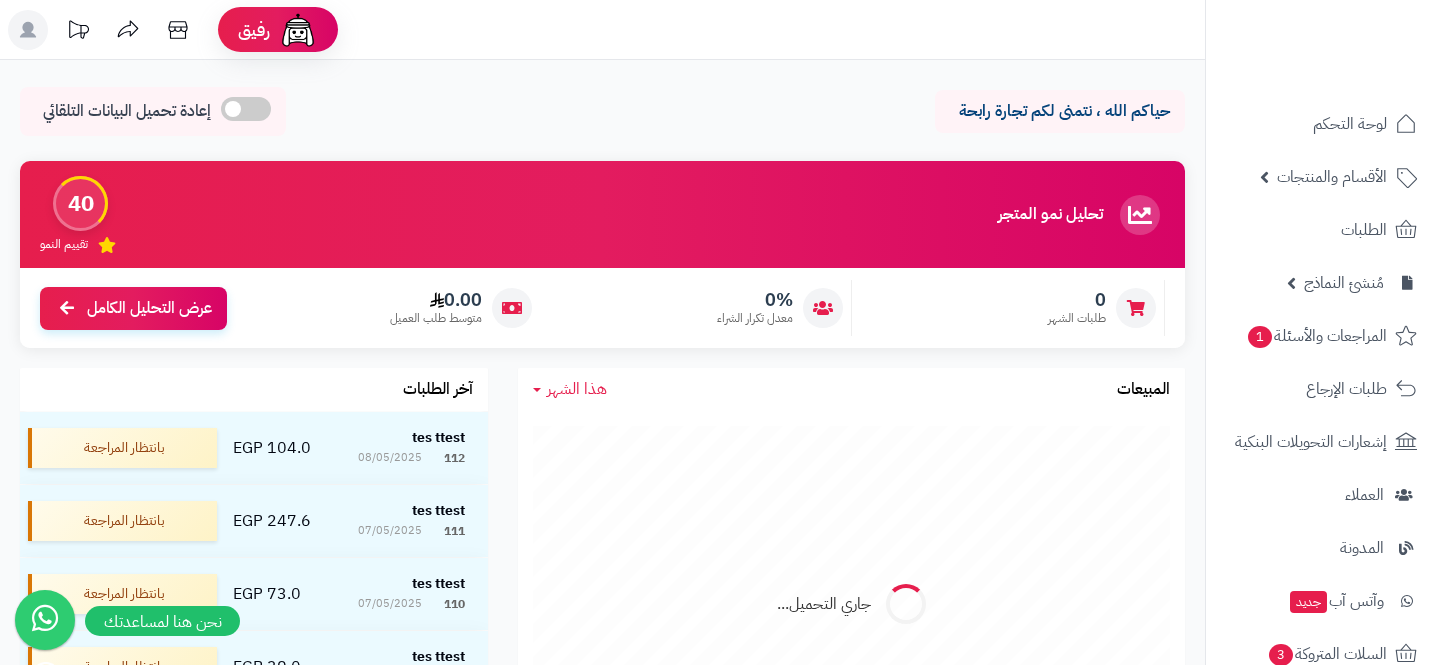 scroll, scrollTop: 0, scrollLeft: 0, axis: both 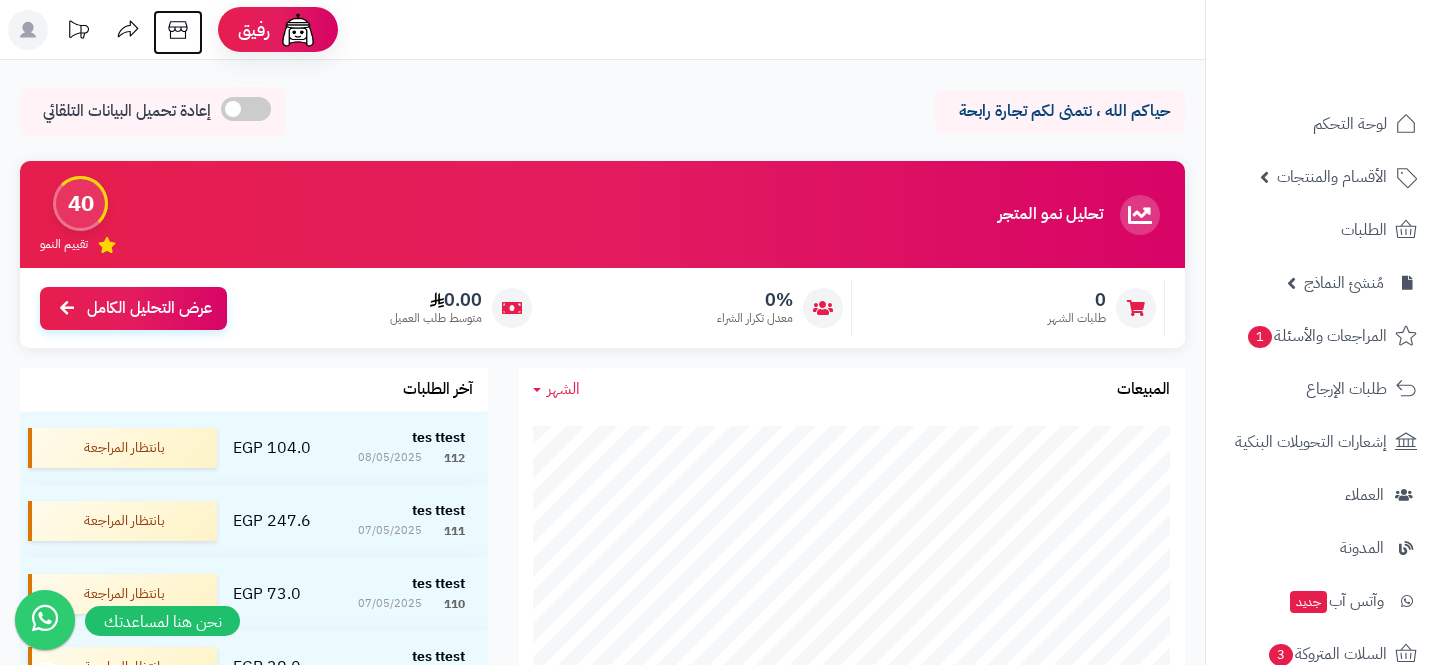 click 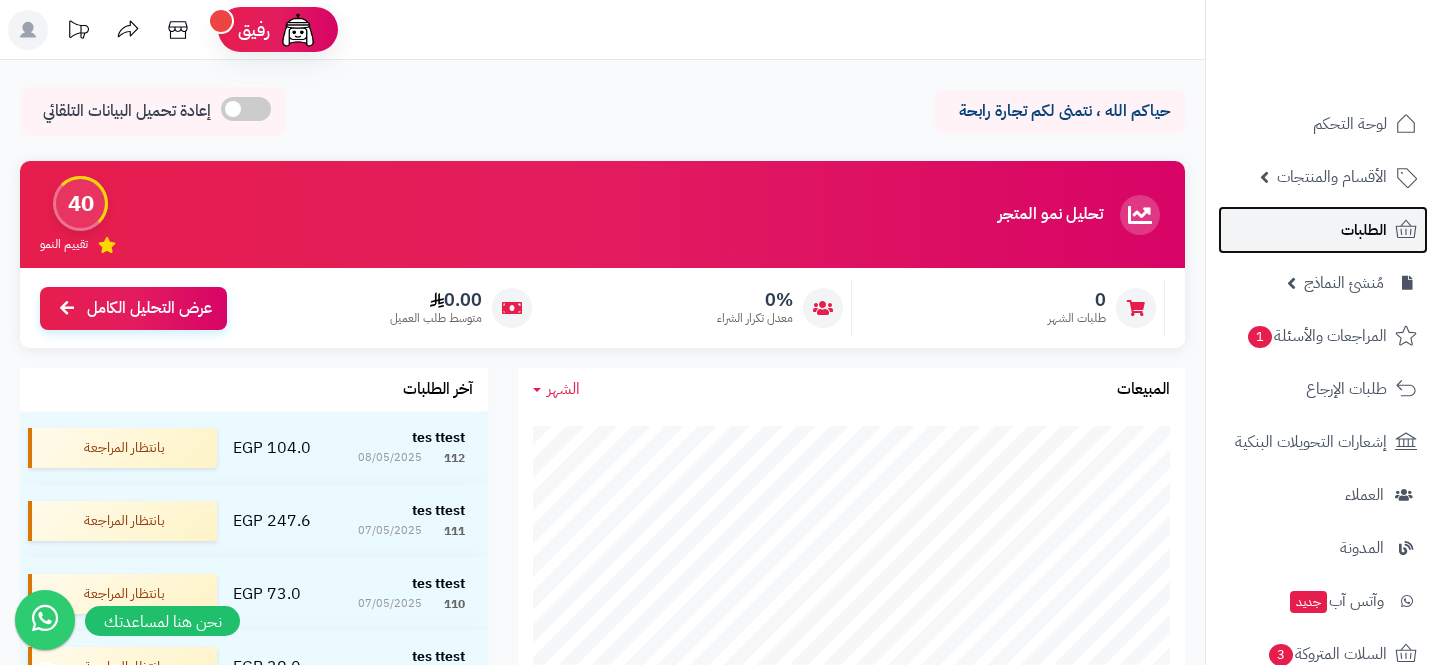 click on "الطلبات" at bounding box center [1323, 230] 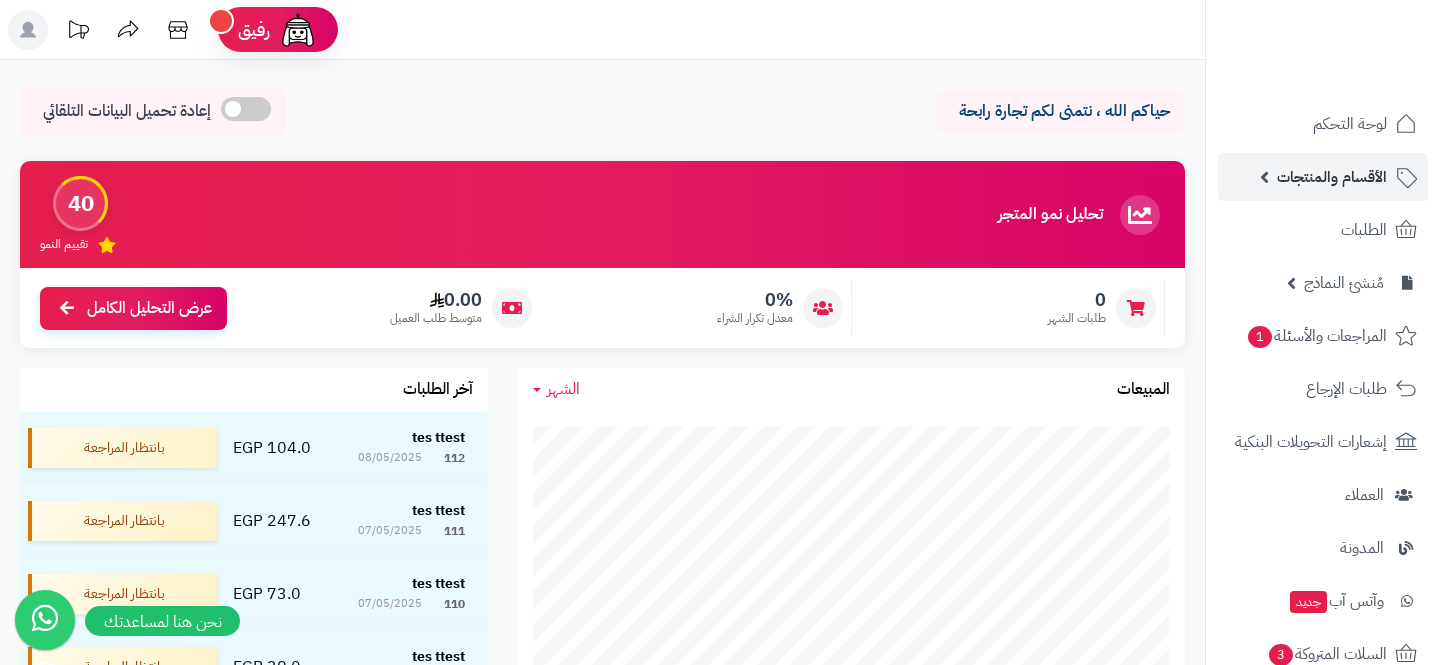 click on "الأقسام والمنتجات" at bounding box center [1323, 177] 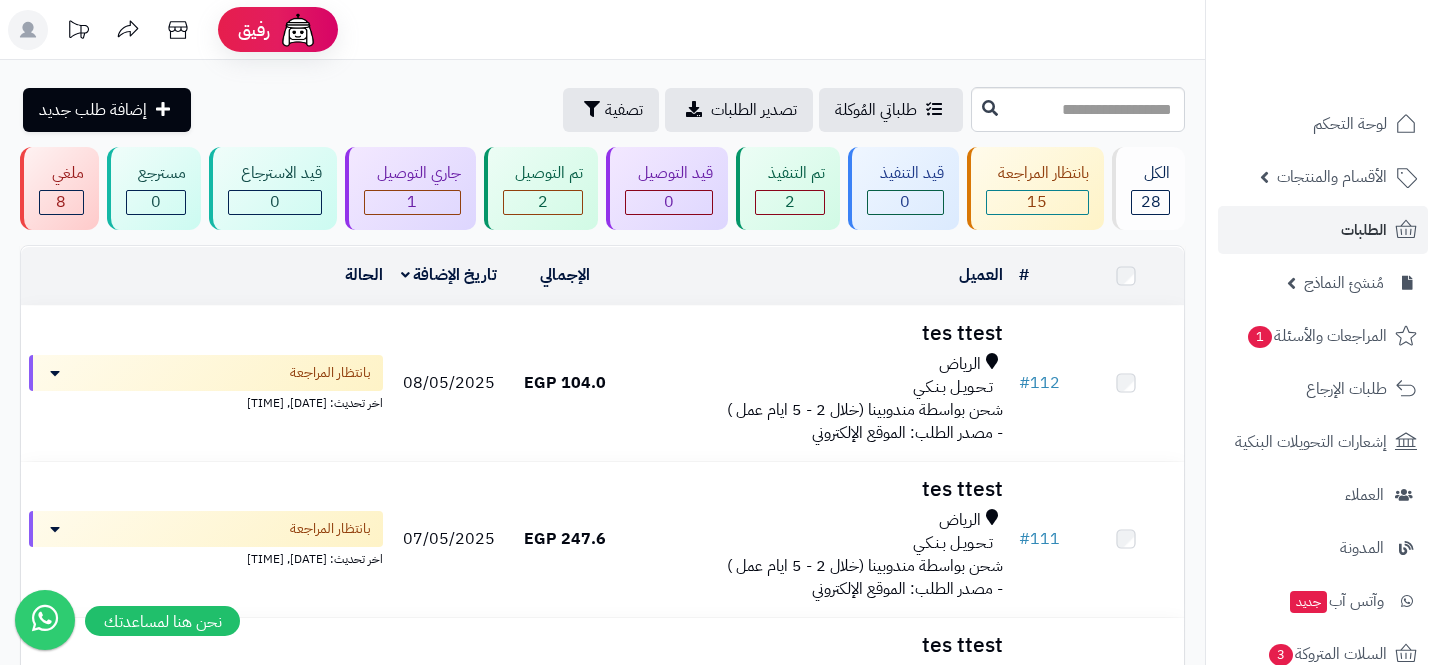 scroll, scrollTop: 0, scrollLeft: 0, axis: both 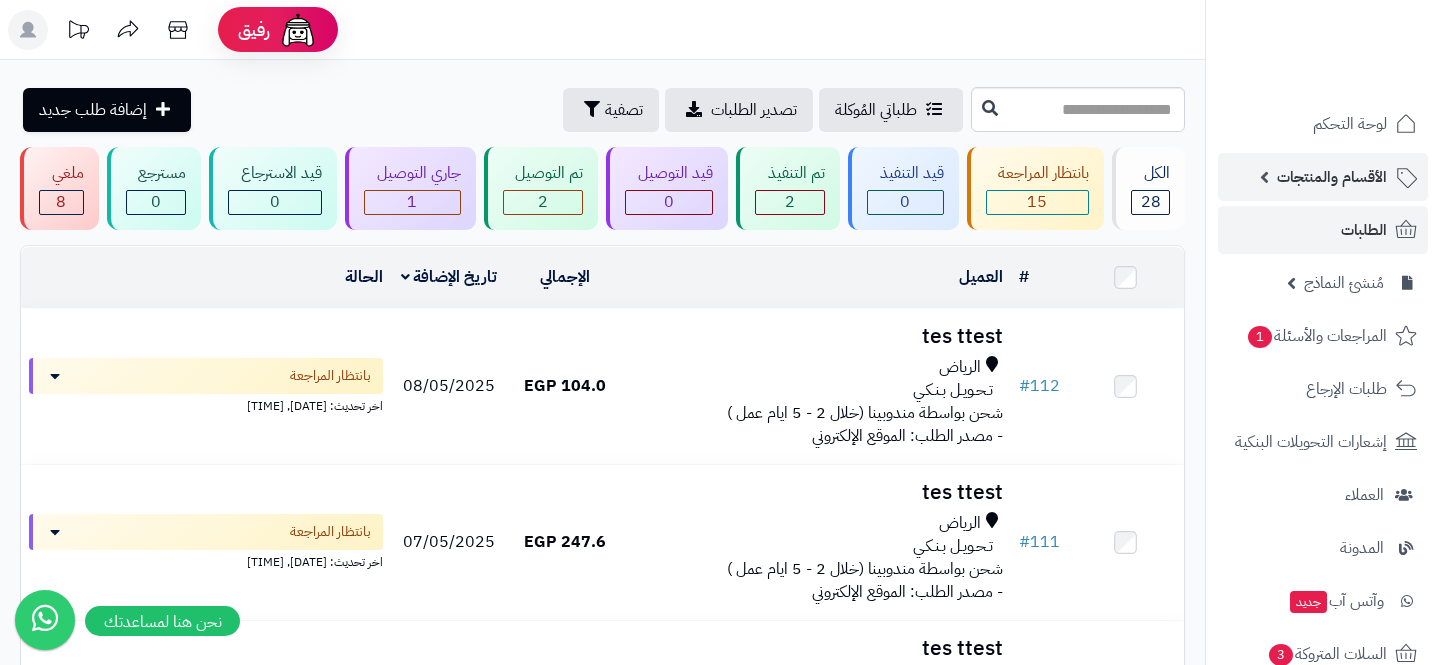 click on "الأقسام والمنتجات" at bounding box center [1323, 177] 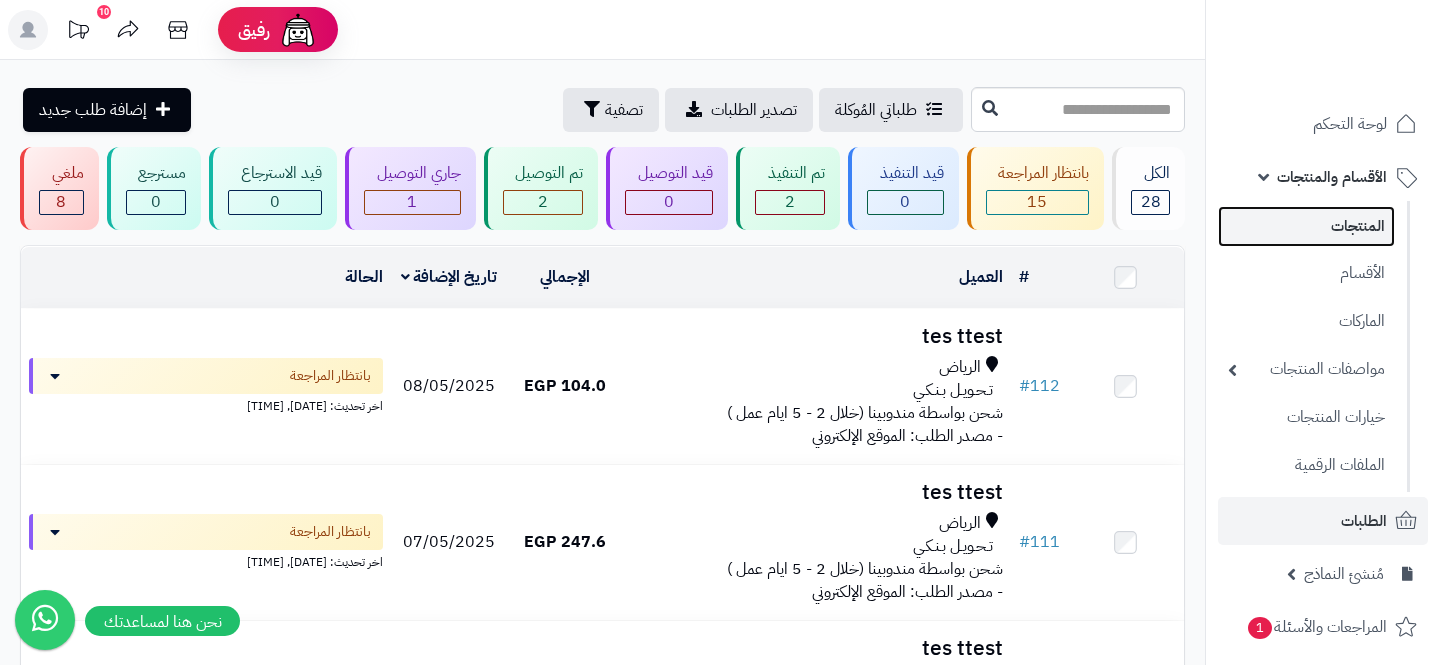 click on "المنتجات" at bounding box center (1306, 226) 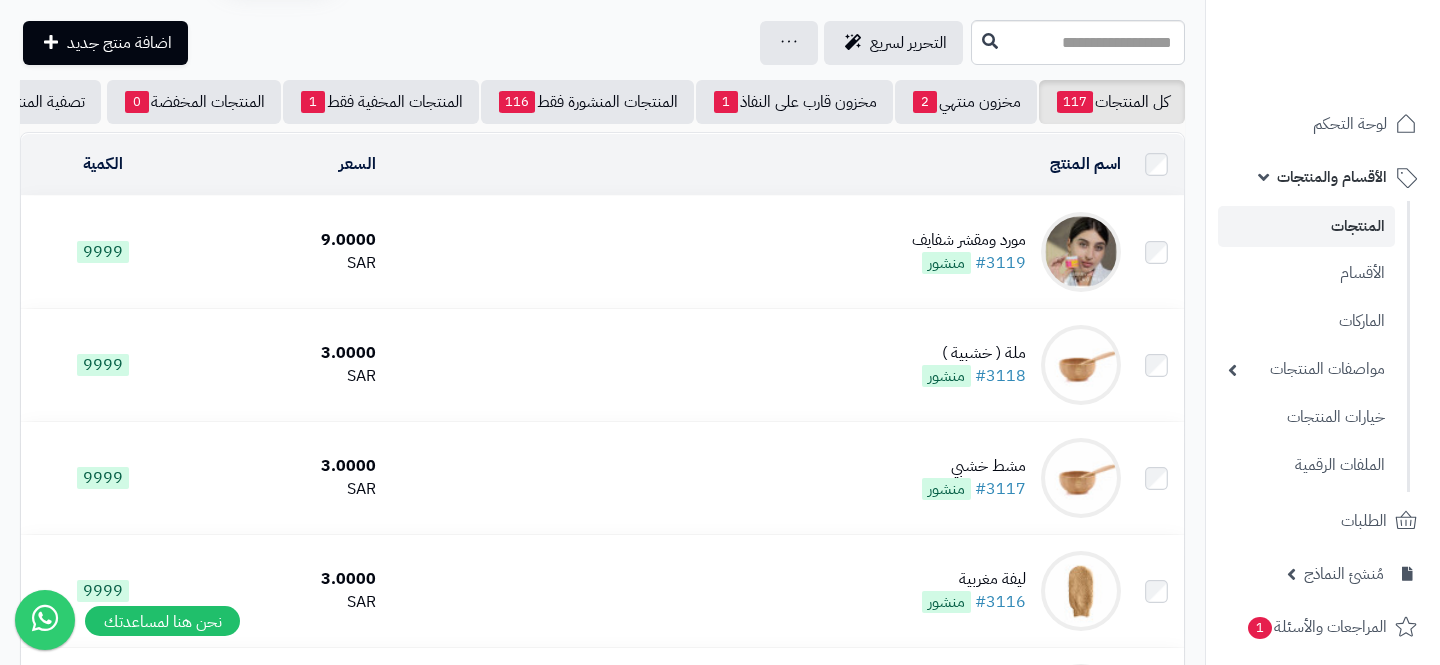 scroll, scrollTop: 0, scrollLeft: 0, axis: both 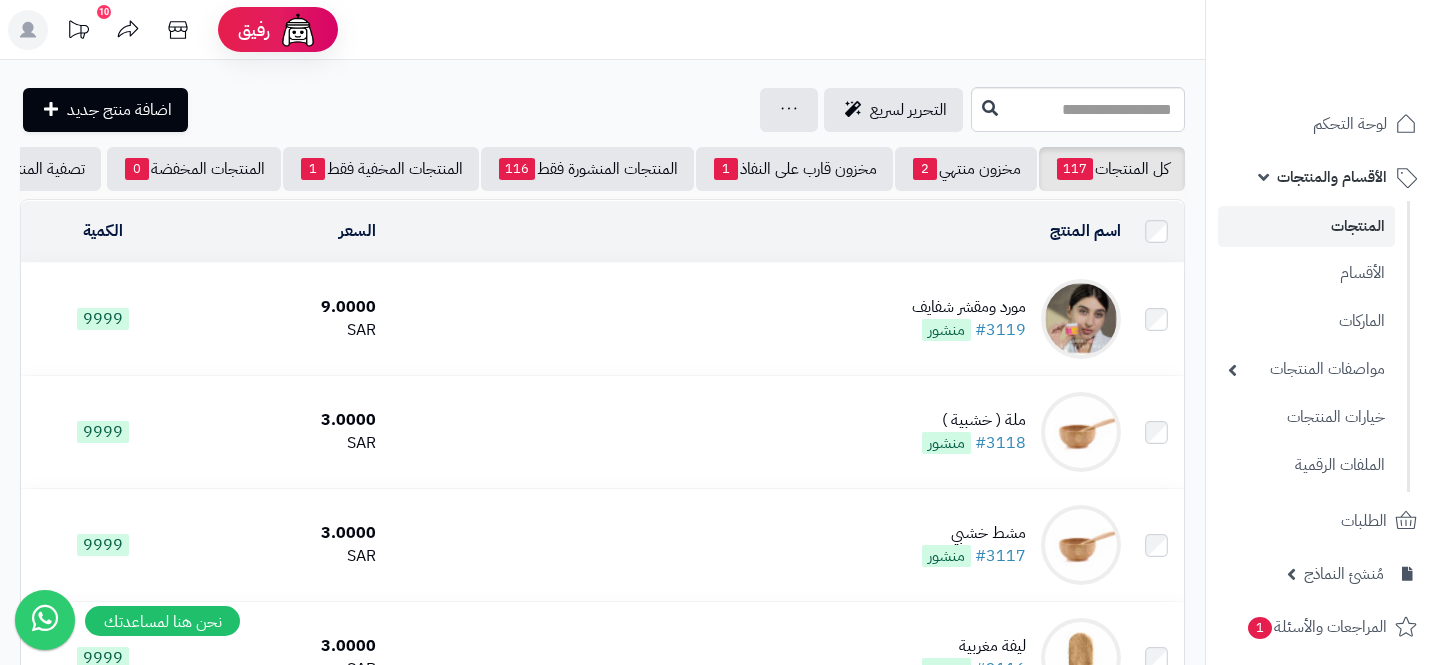 click on "مورد ومقشر شفايف" at bounding box center [969, 307] 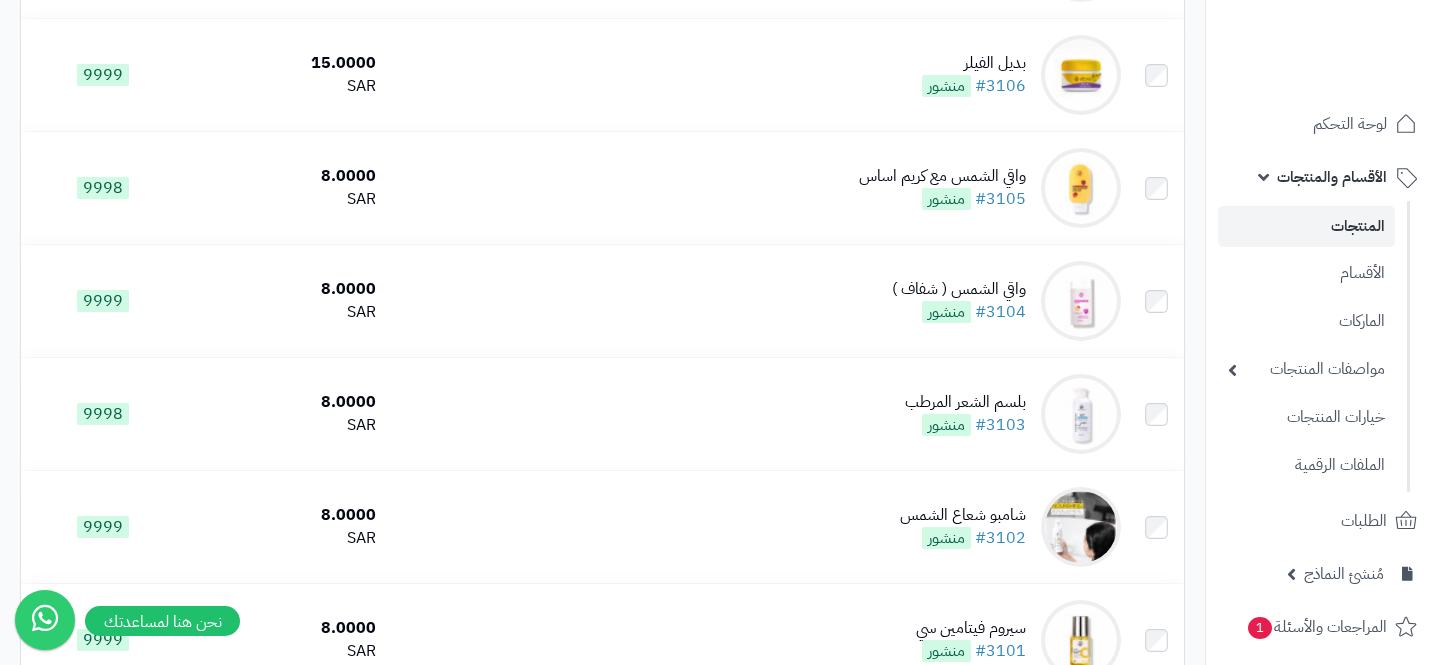 scroll, scrollTop: 2133, scrollLeft: 0, axis: vertical 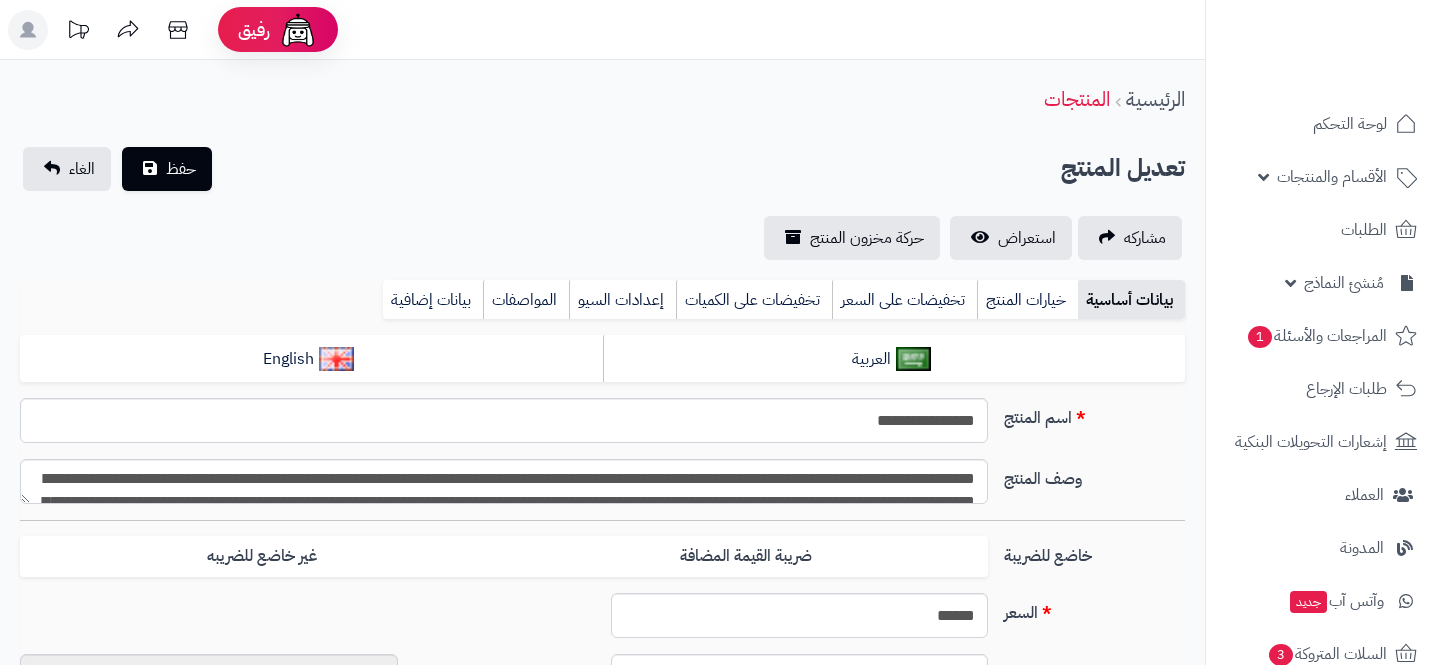 select 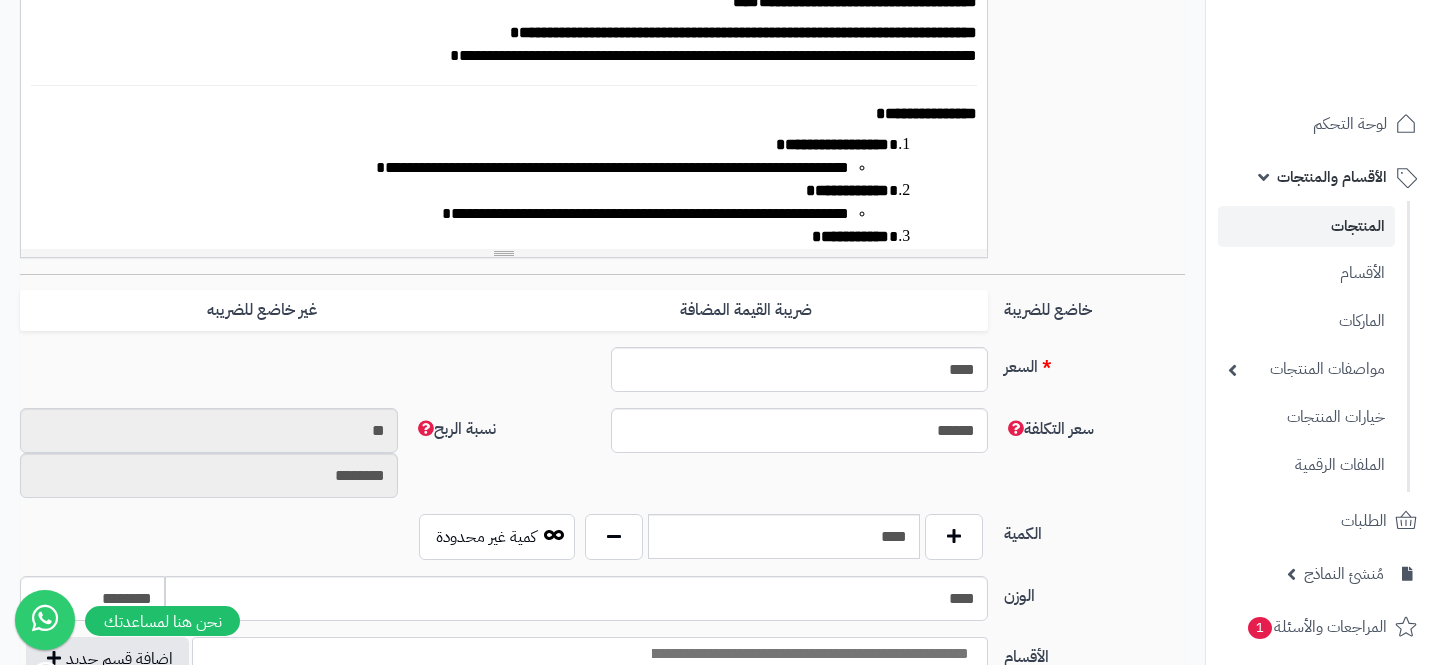 scroll, scrollTop: 0, scrollLeft: 0, axis: both 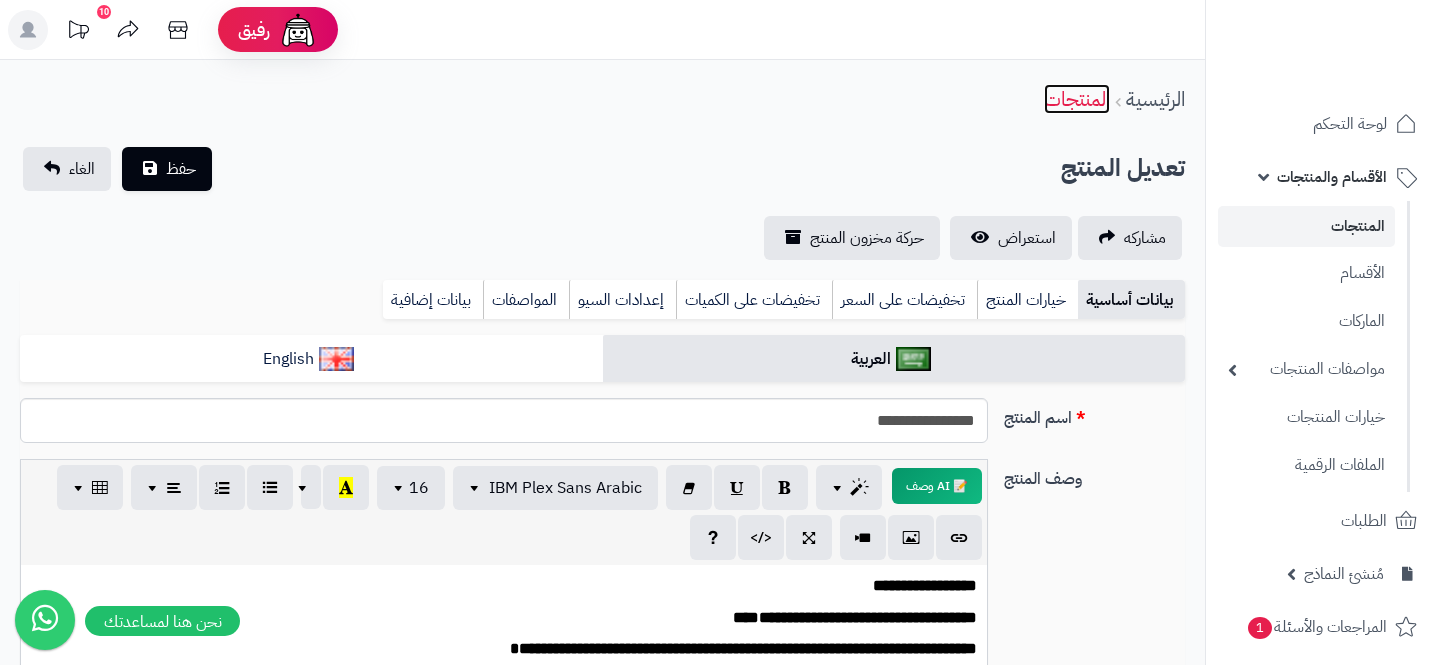 click on "المنتجات" at bounding box center (1077, 99) 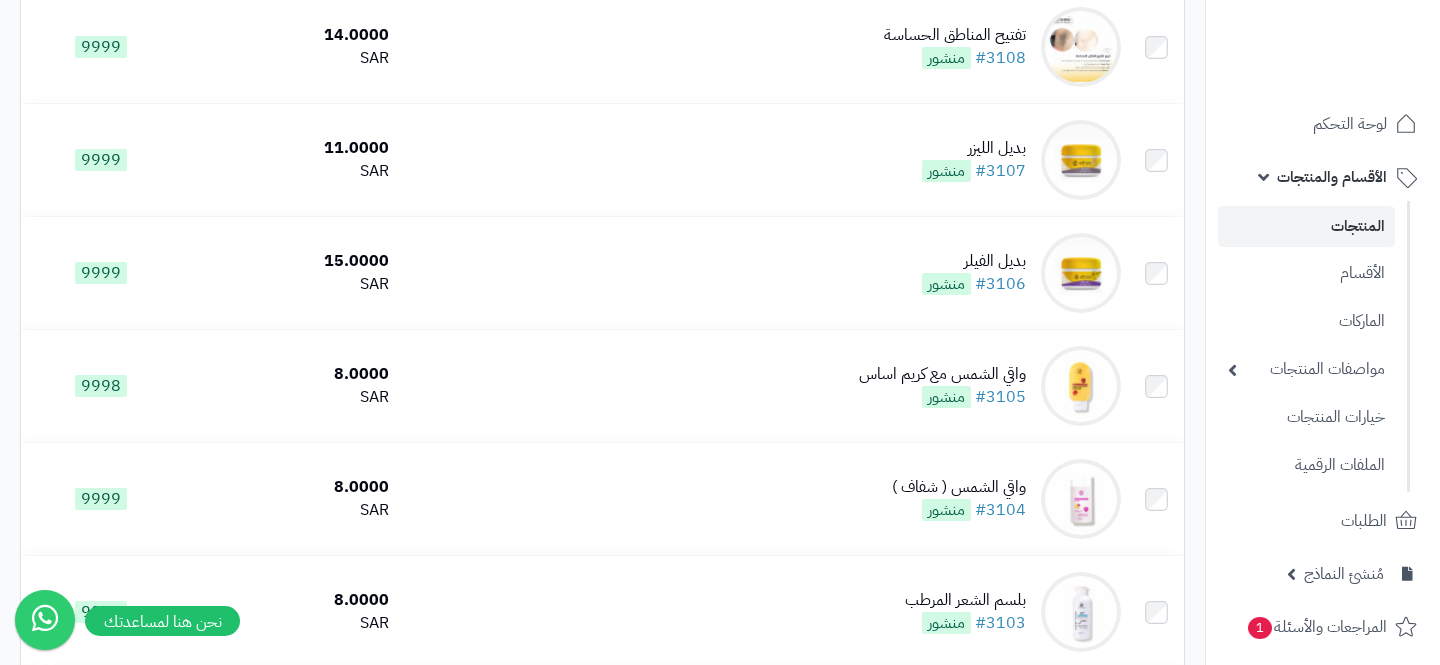 scroll, scrollTop: 1380, scrollLeft: 0, axis: vertical 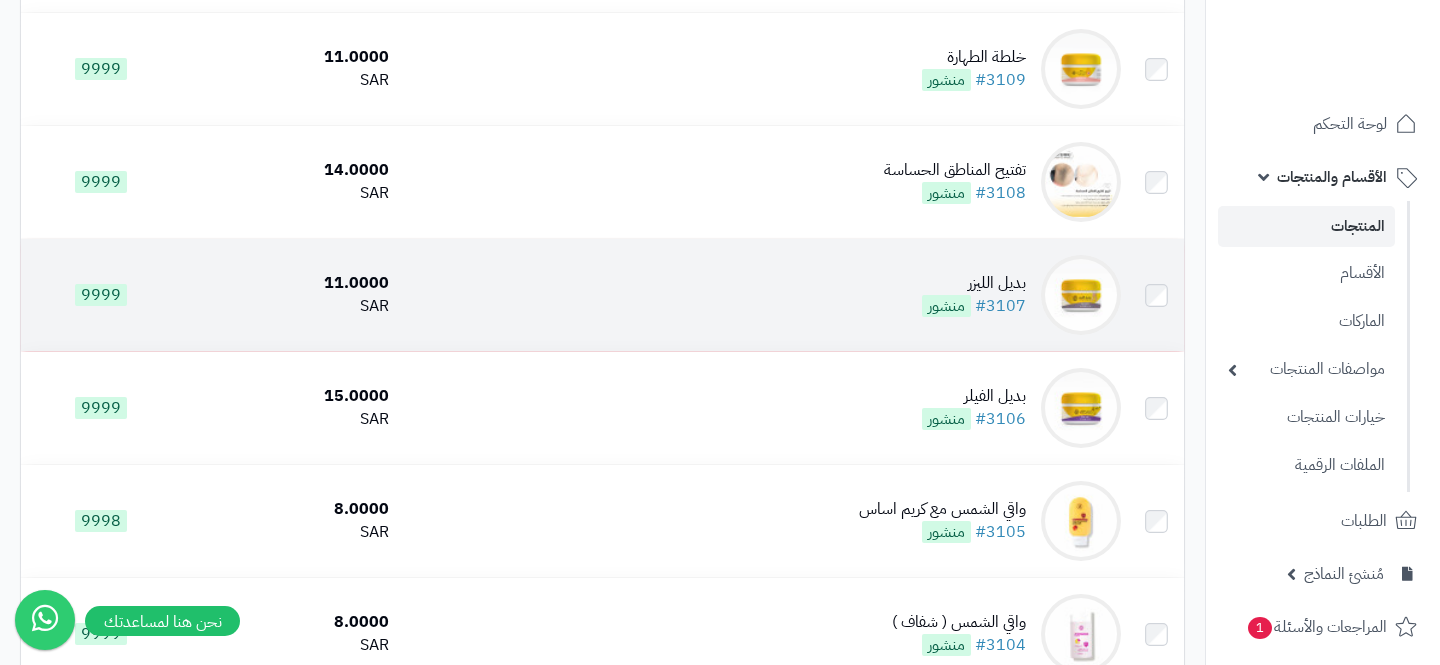 click at bounding box center (1081, 295) 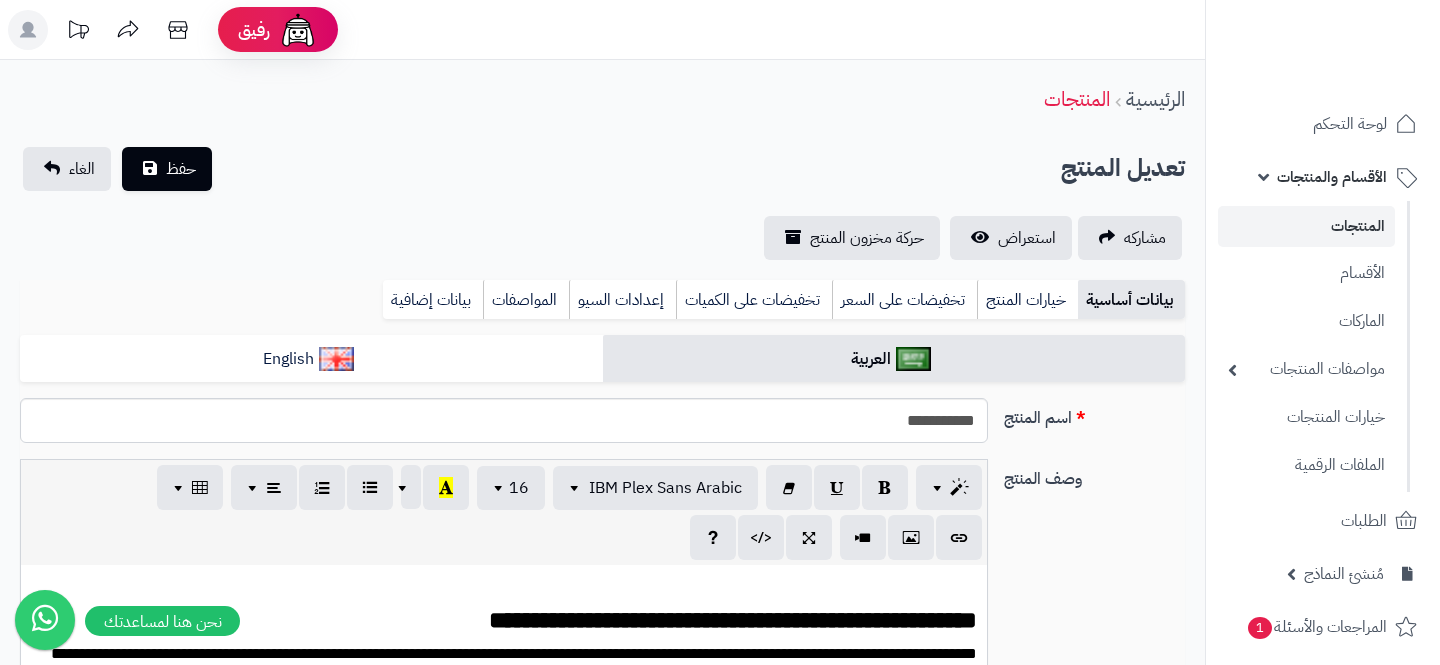 select 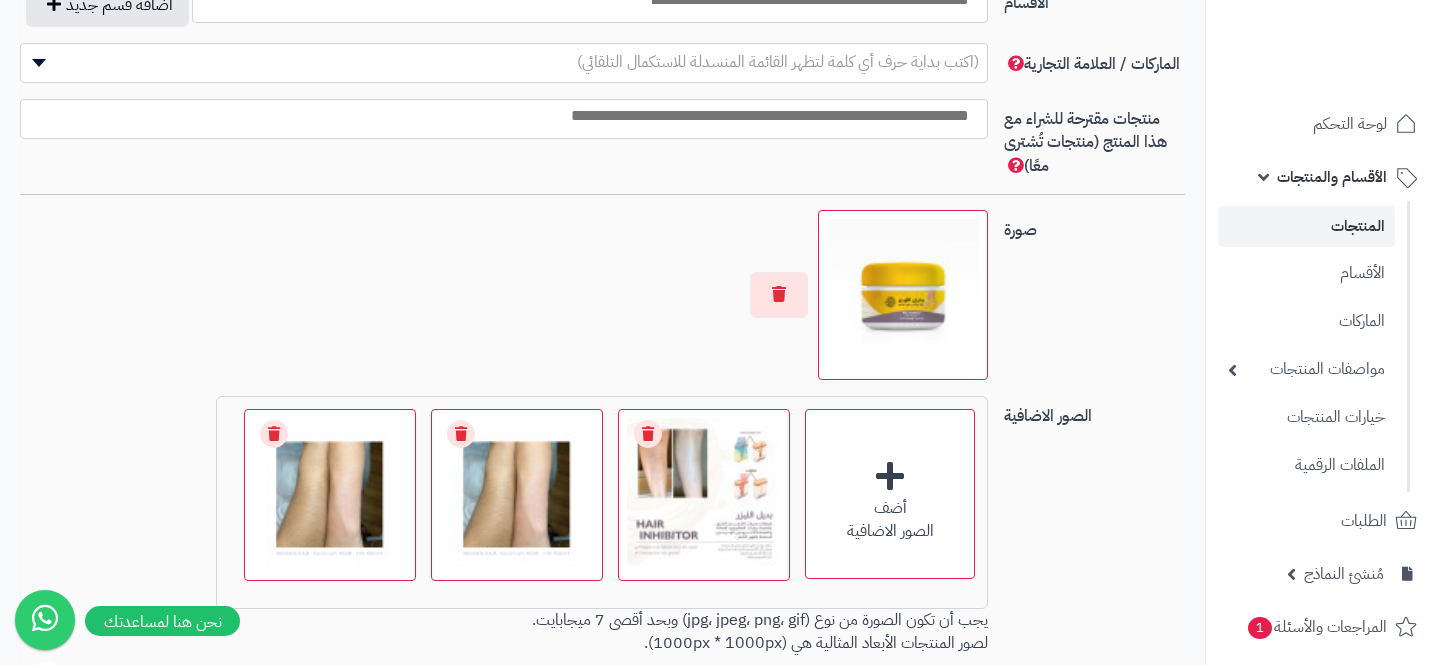 scroll, scrollTop: 1346, scrollLeft: 0, axis: vertical 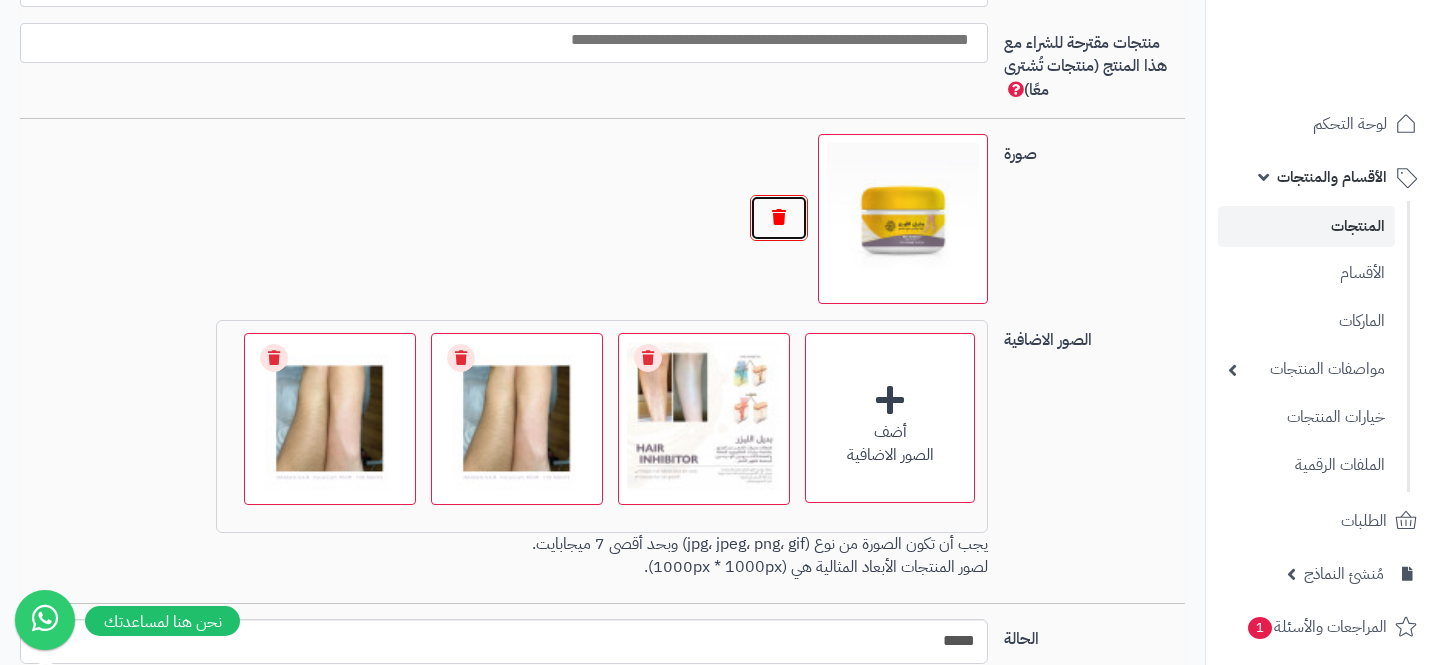 click at bounding box center [779, 218] 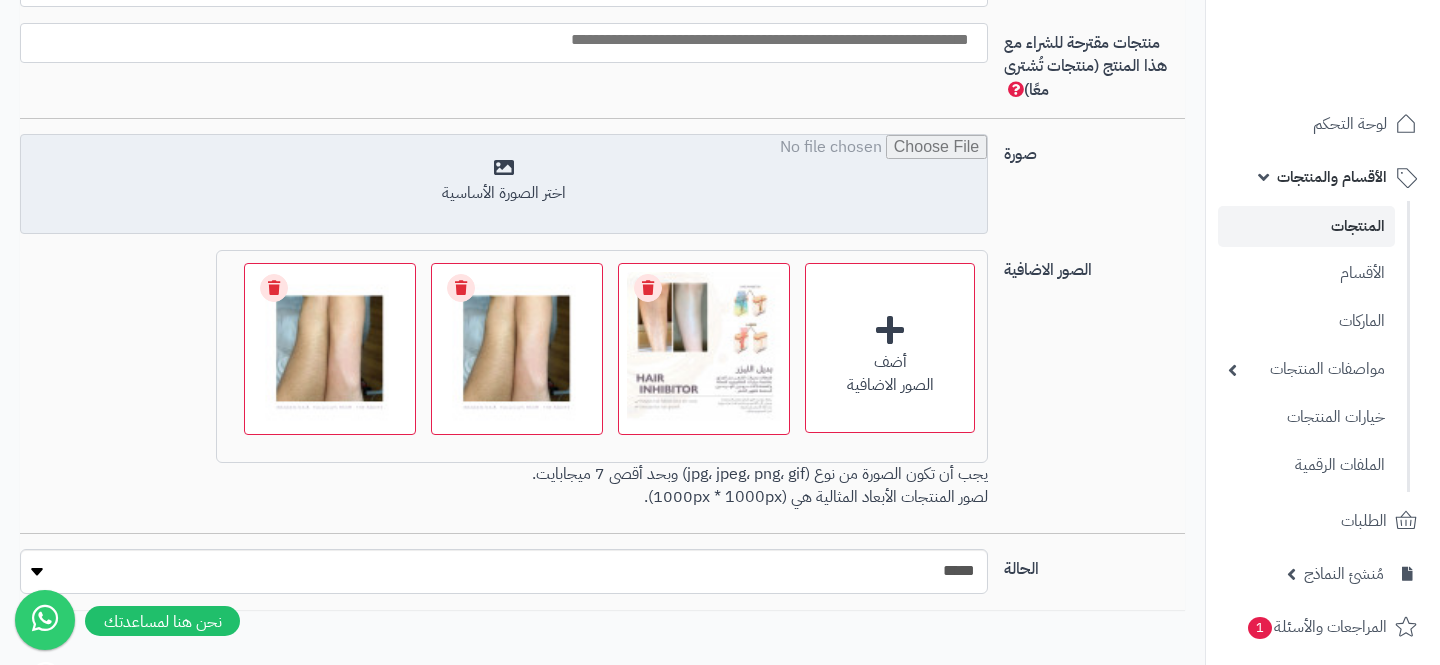 click at bounding box center (504, 185) 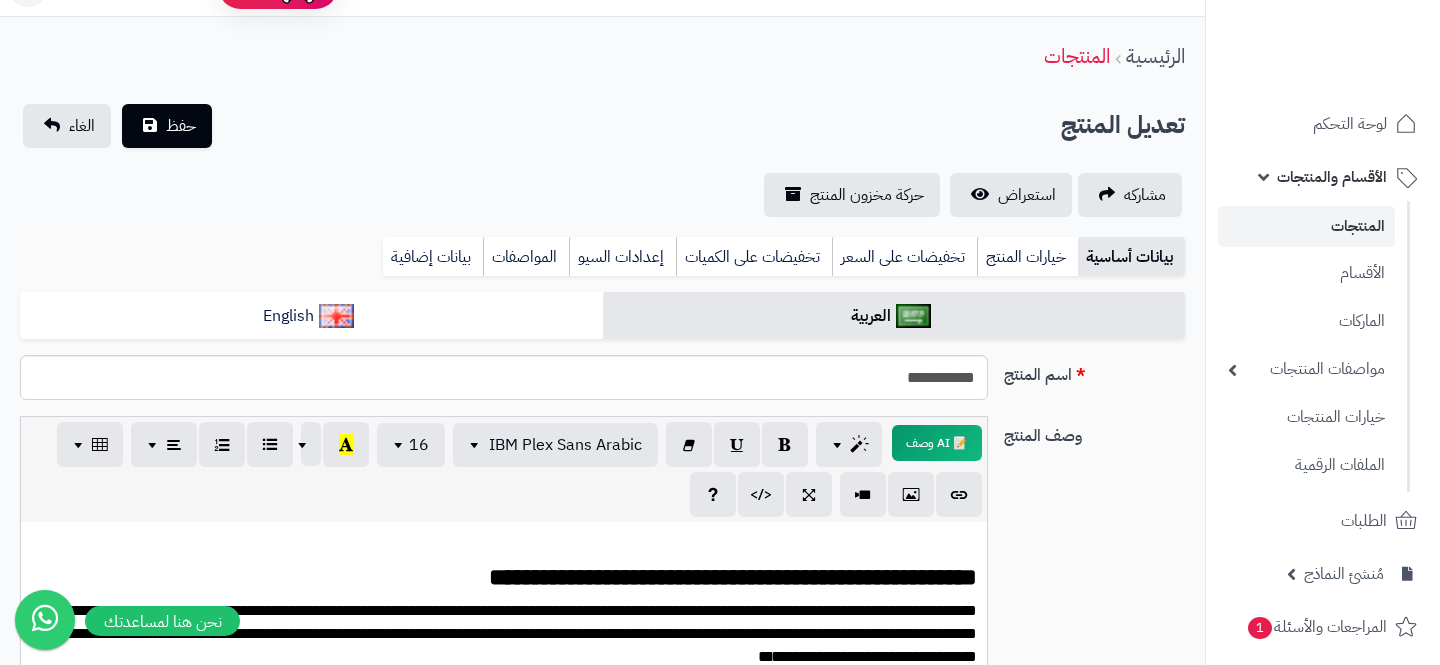 scroll, scrollTop: 0, scrollLeft: 0, axis: both 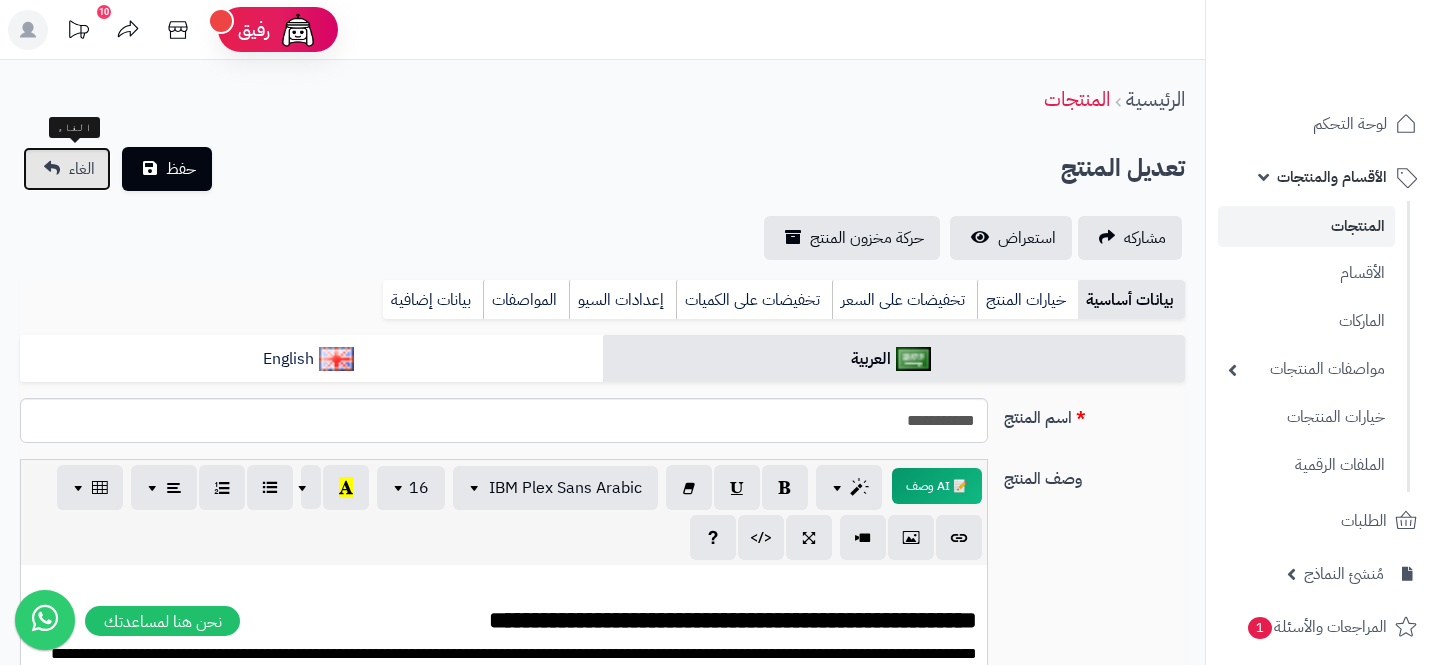 click on "الغاء" at bounding box center [67, 169] 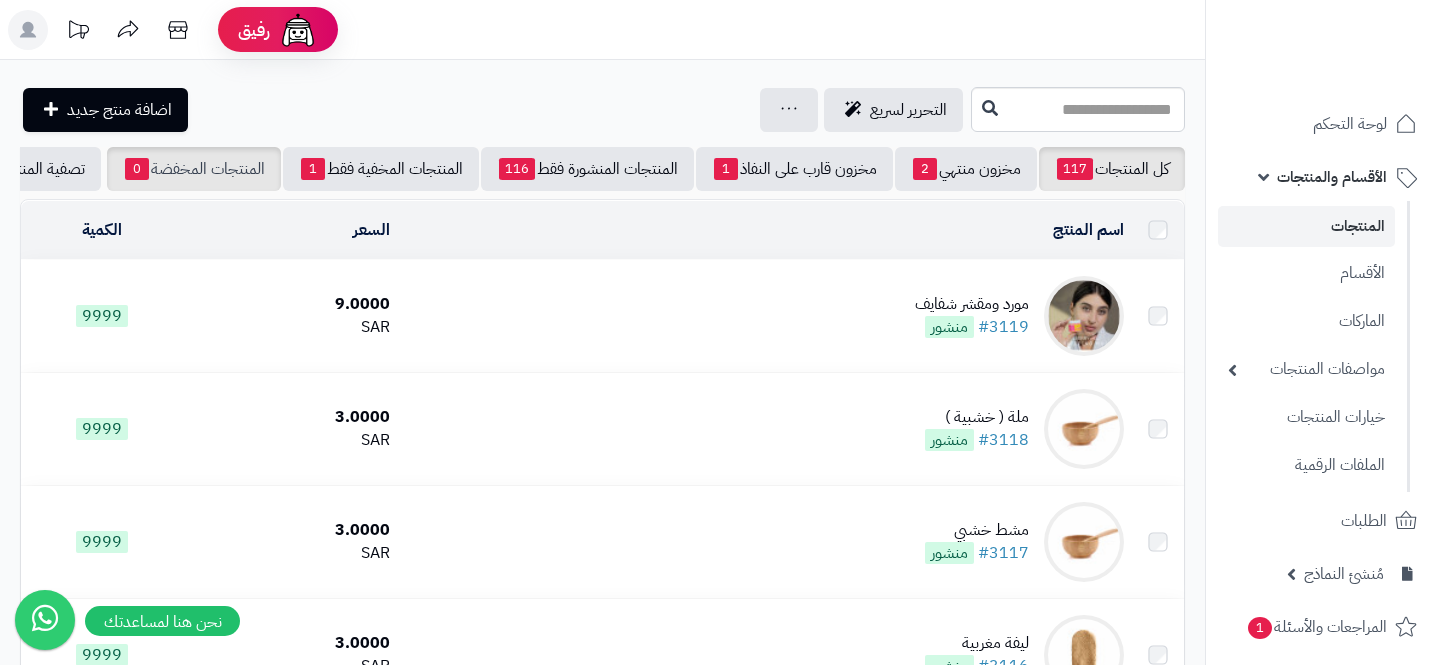scroll, scrollTop: 0, scrollLeft: 0, axis: both 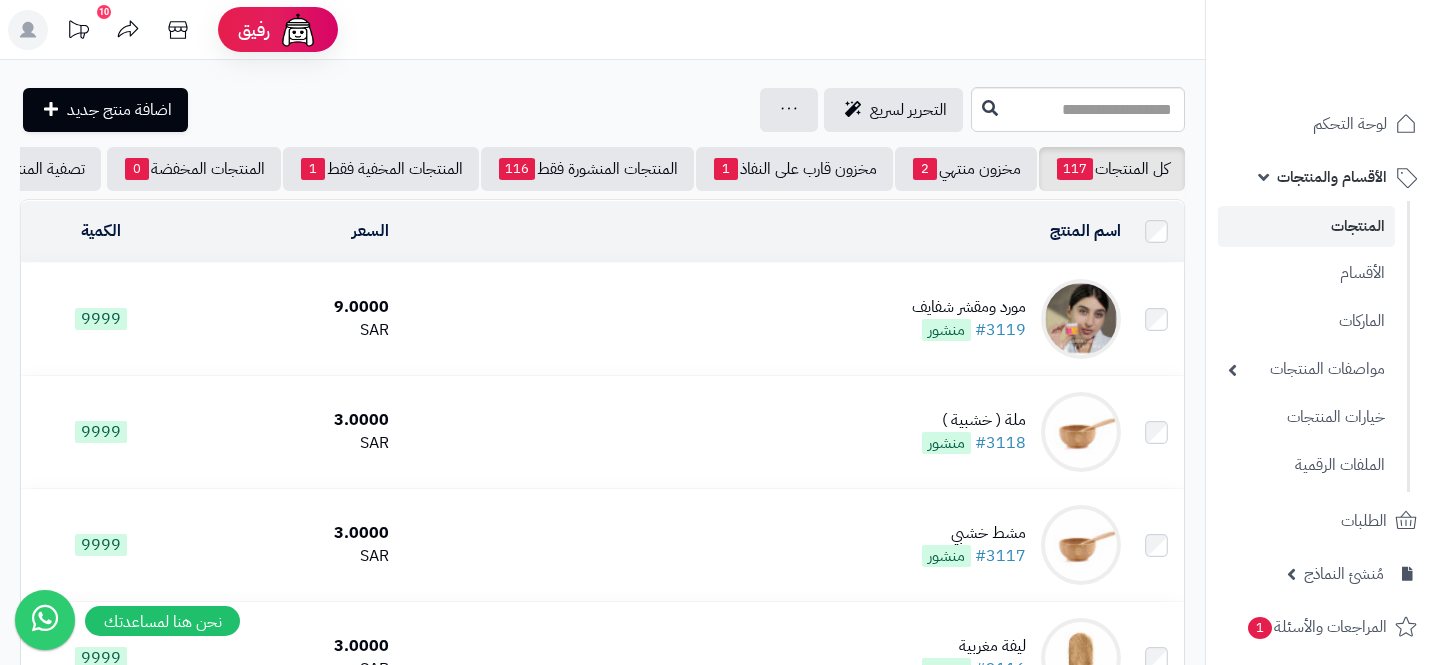 click on "**********" at bounding box center [602, 5870] 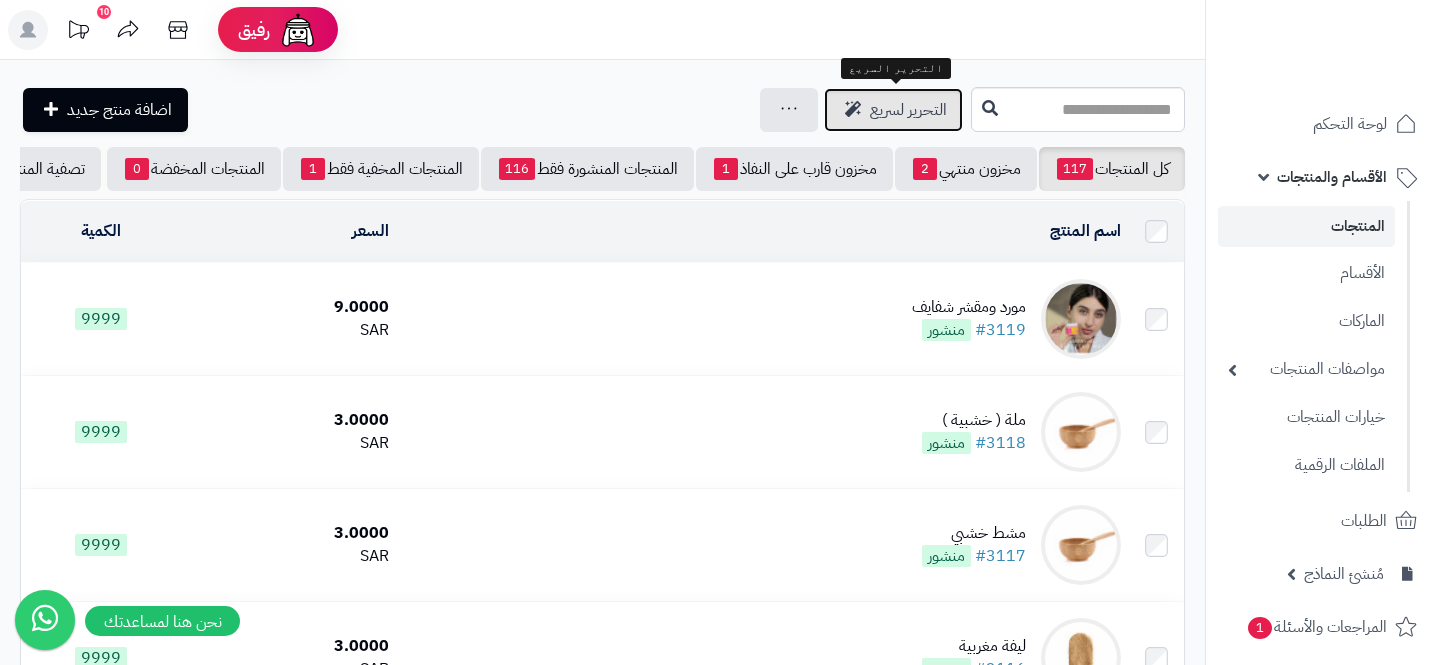 click on "التحرير لسريع" at bounding box center (893, 110) 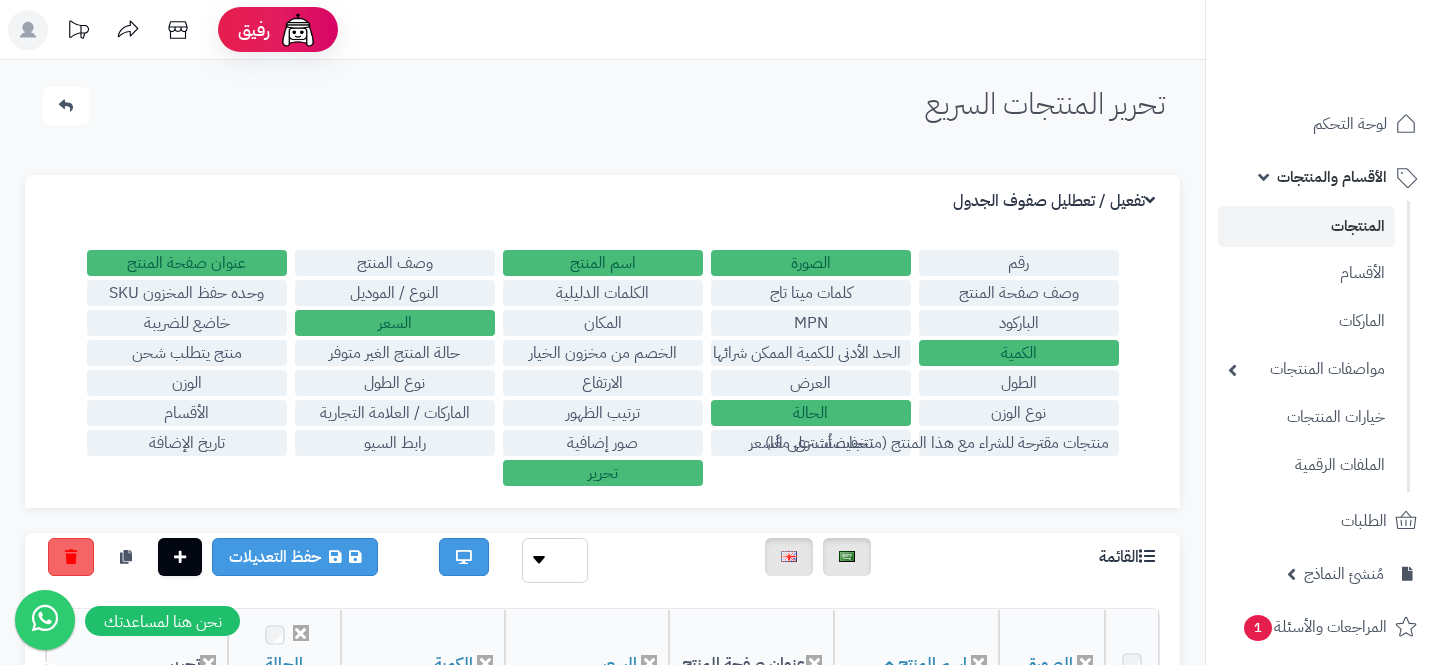 scroll, scrollTop: 9, scrollLeft: 0, axis: vertical 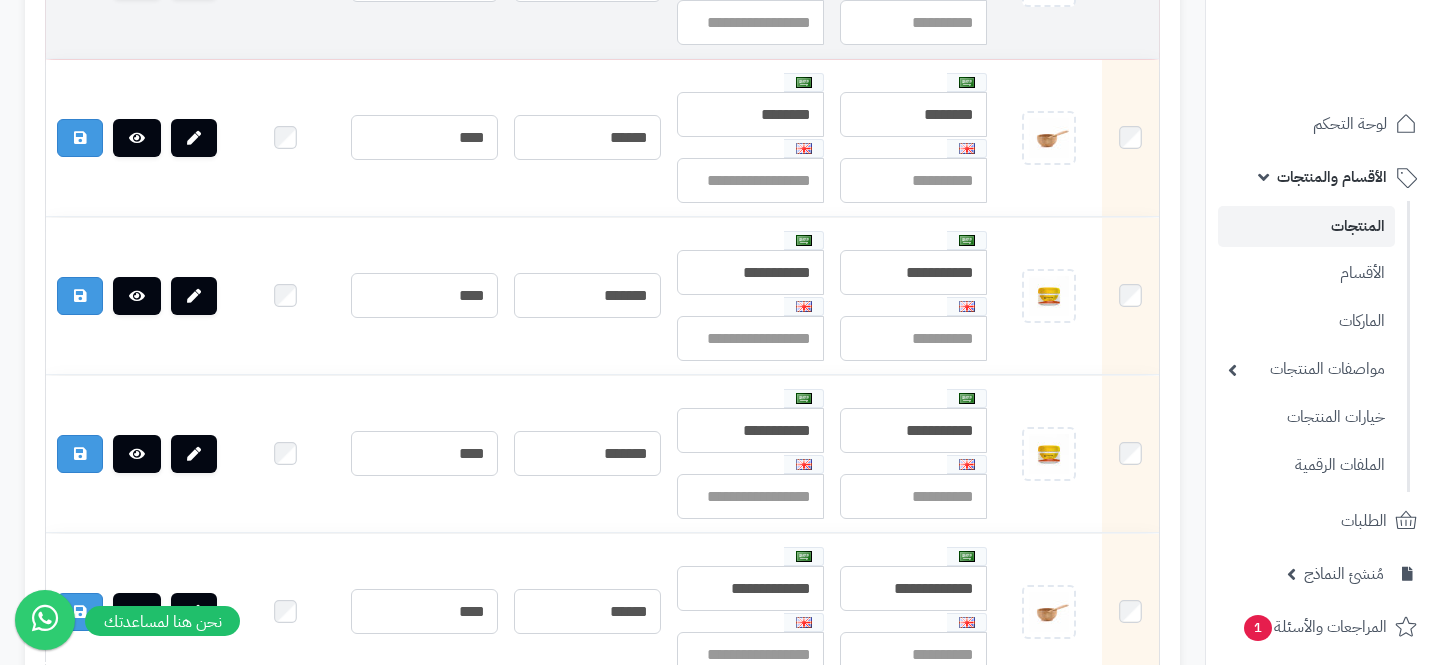 click at bounding box center (1130, -20) 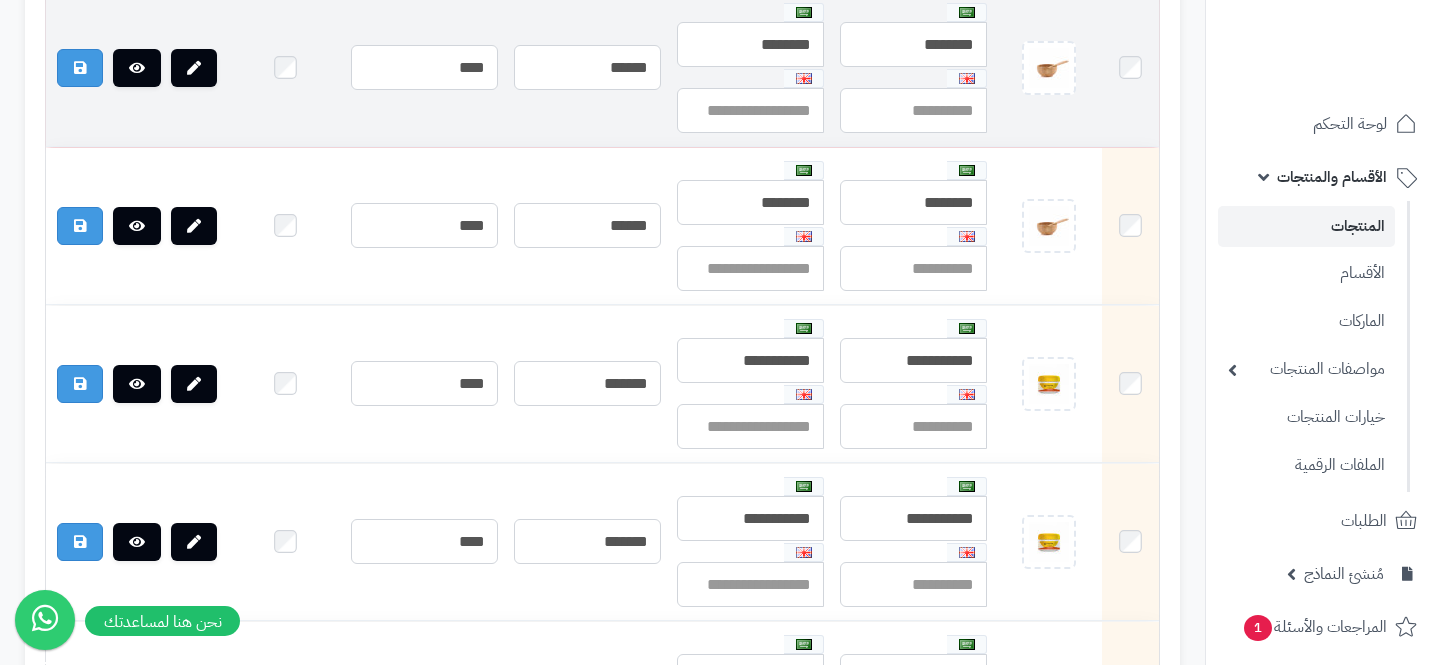 scroll, scrollTop: 14832, scrollLeft: 0, axis: vertical 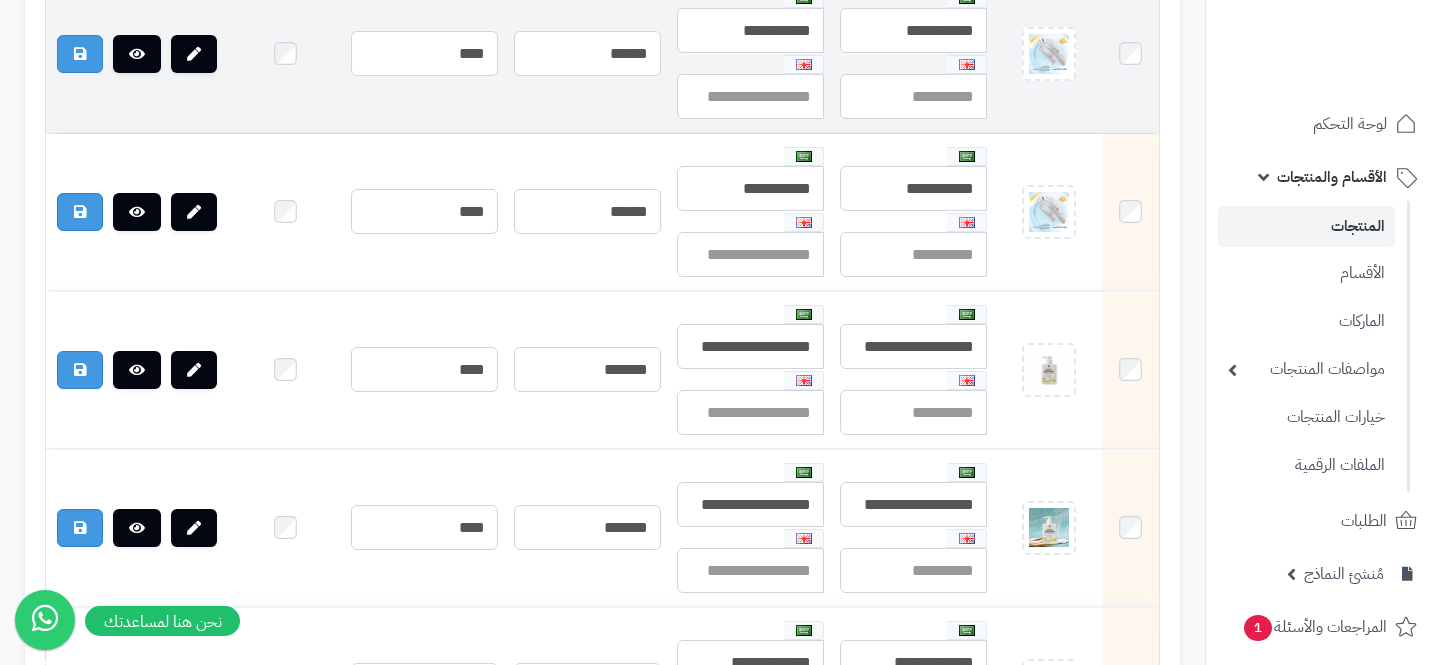 click at bounding box center [1130, 54] 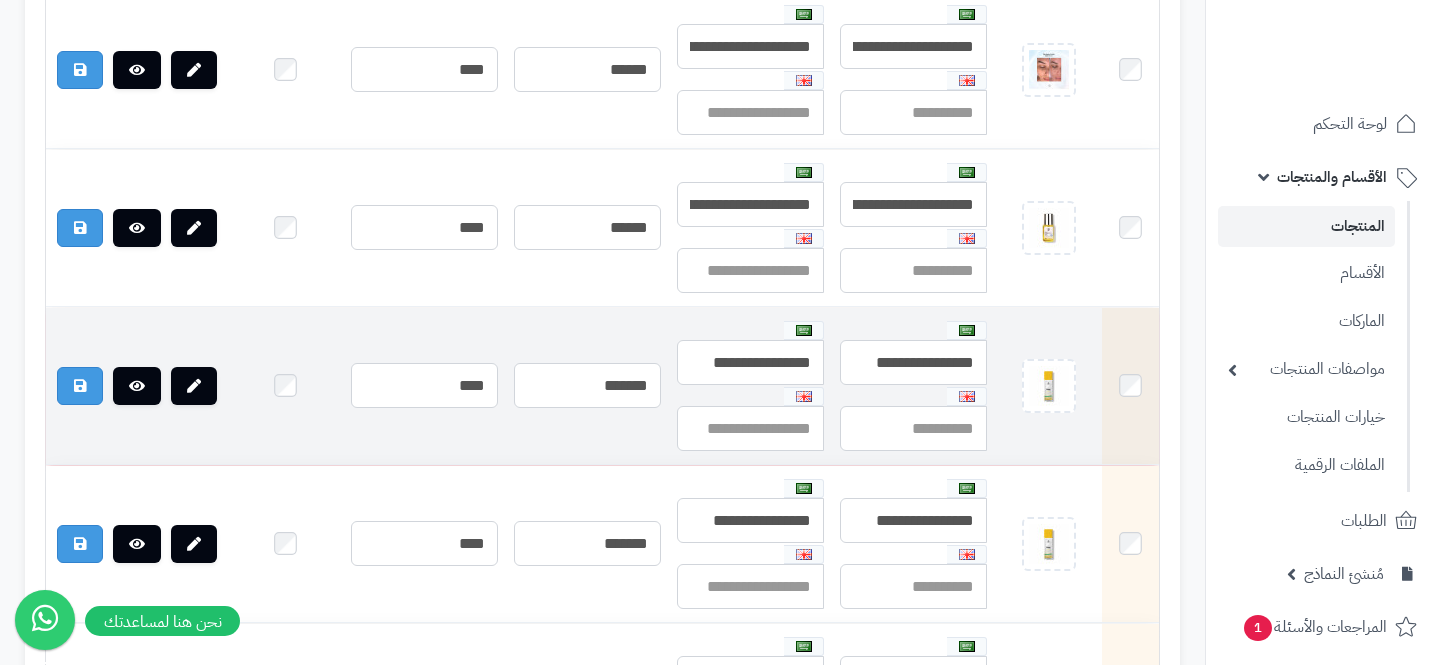 scroll, scrollTop: 7388, scrollLeft: 0, axis: vertical 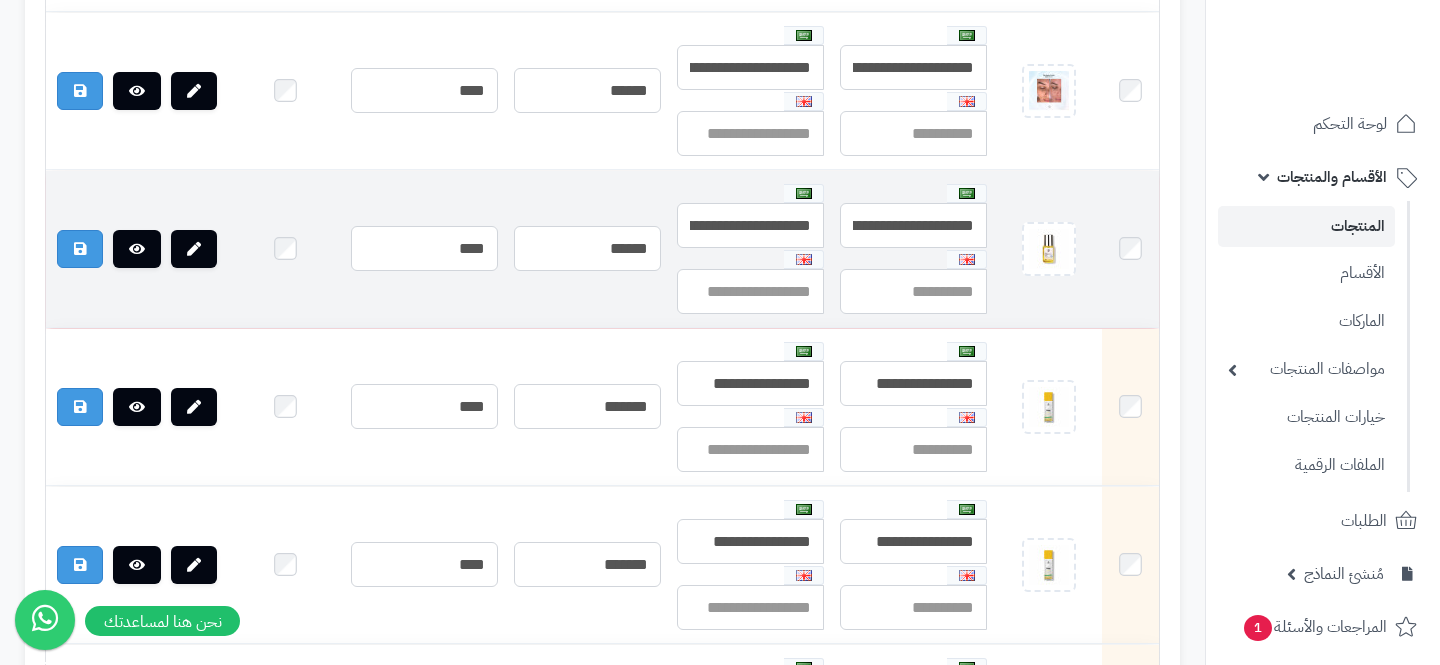 click at bounding box center (1130, 249) 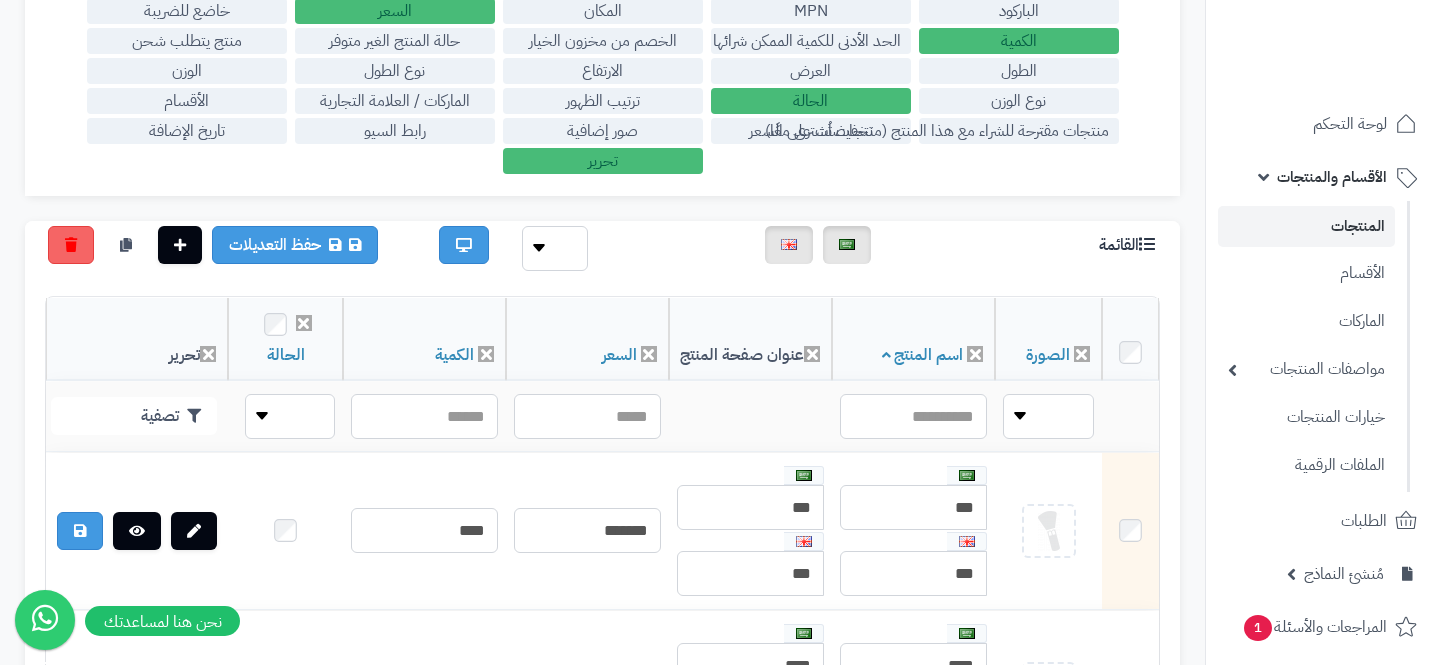 scroll, scrollTop: 313, scrollLeft: 0, axis: vertical 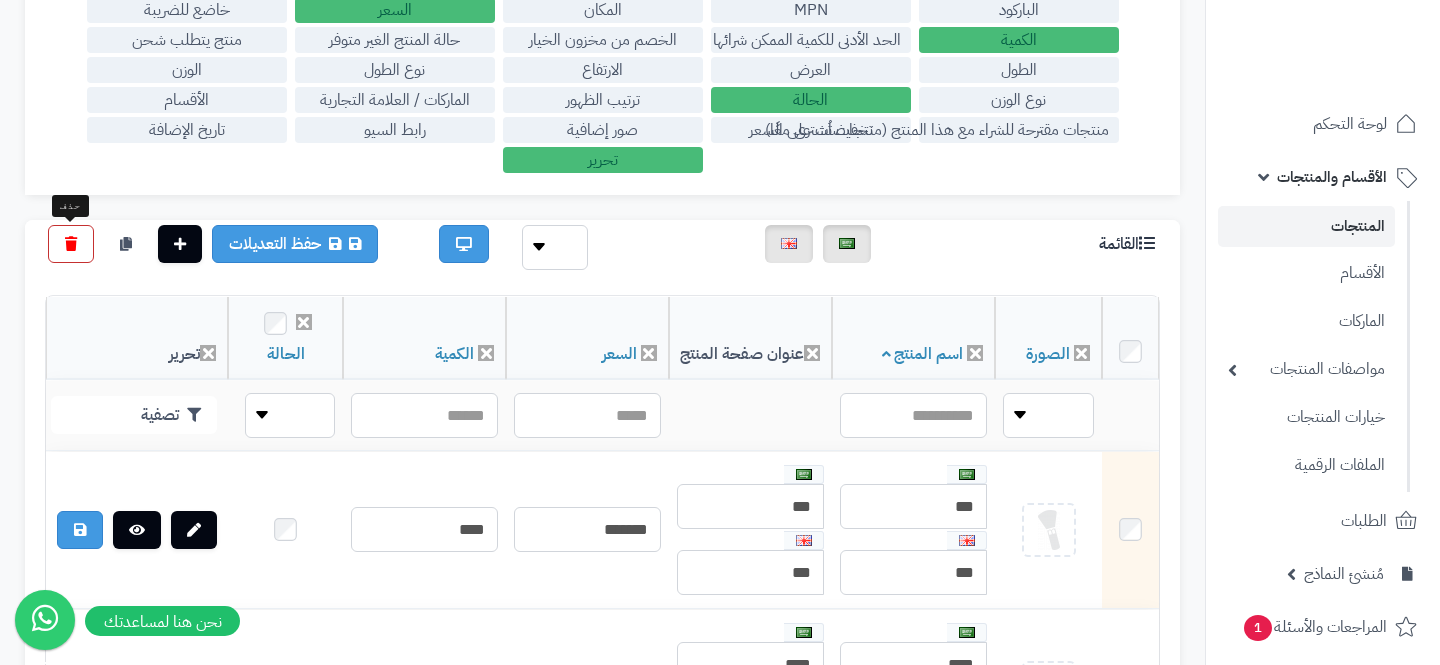 click at bounding box center (71, 244) 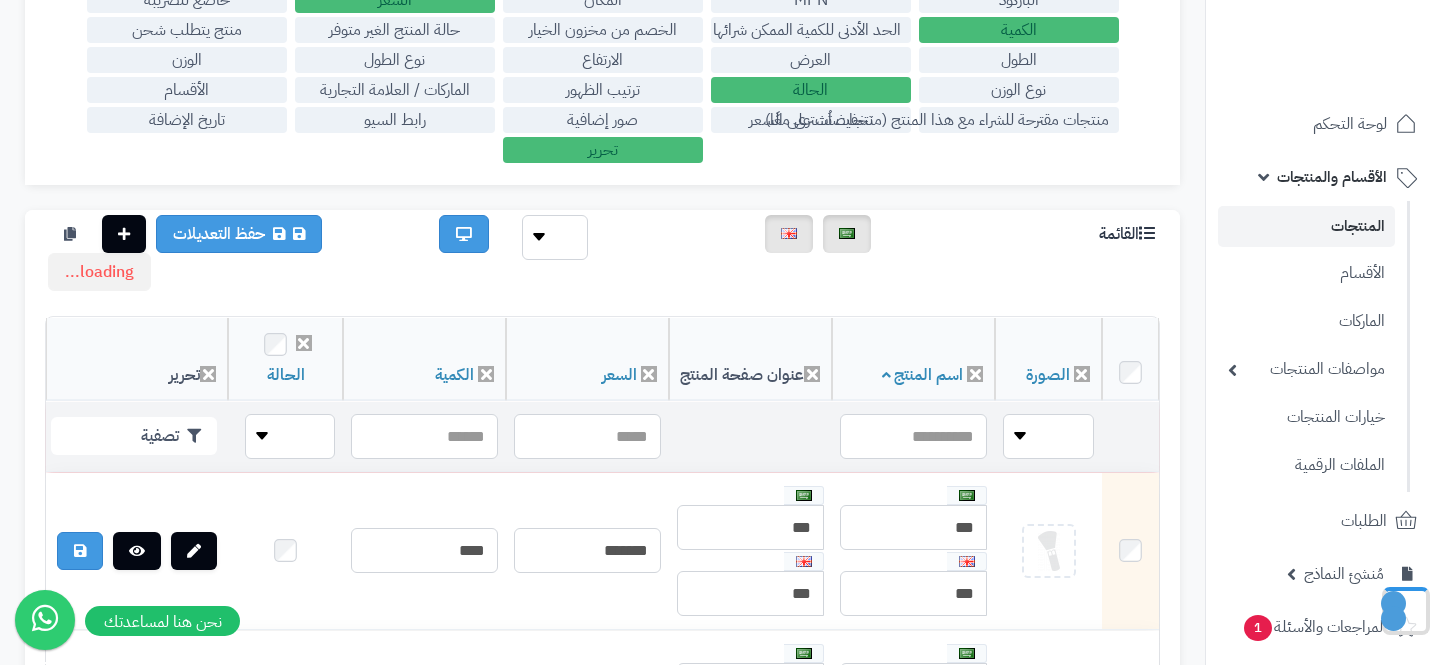scroll, scrollTop: 322, scrollLeft: 0, axis: vertical 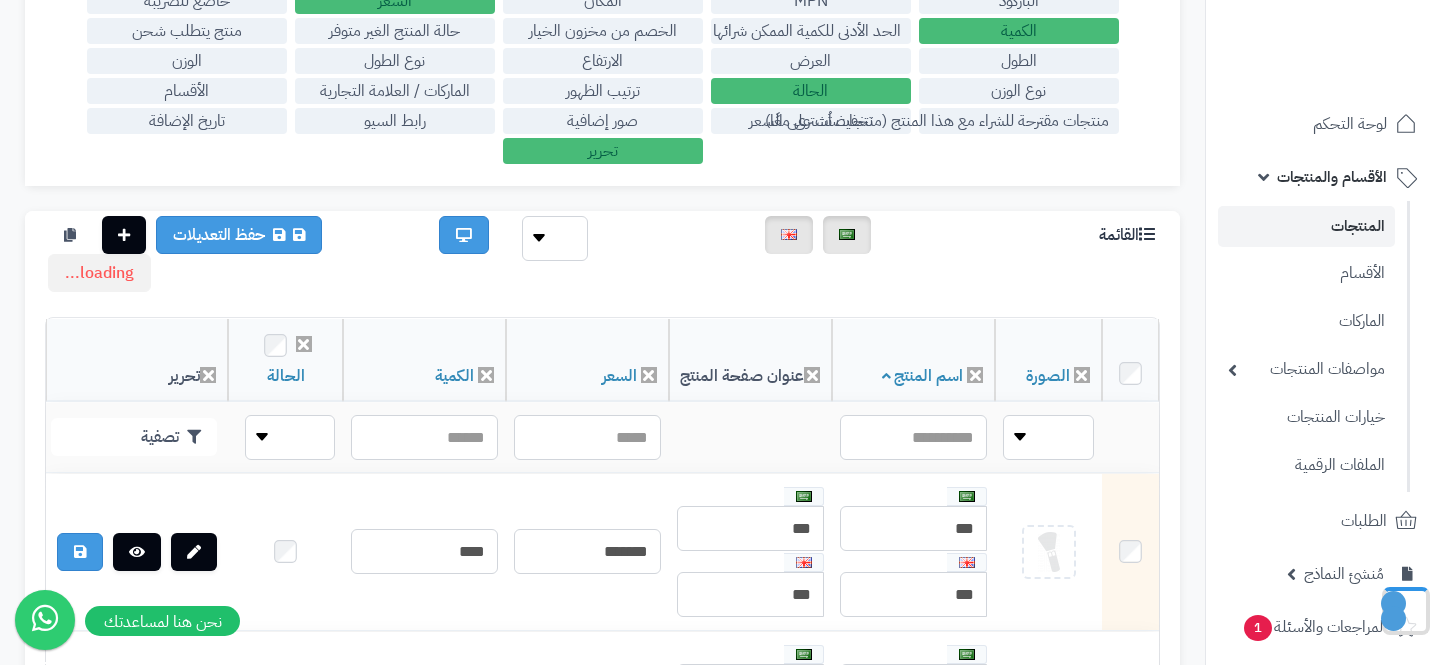 click on "منتجات مقترحة للشراء مع هذا المنتج (منتجات تُشترى معًا)" at bounding box center (1019, 121) 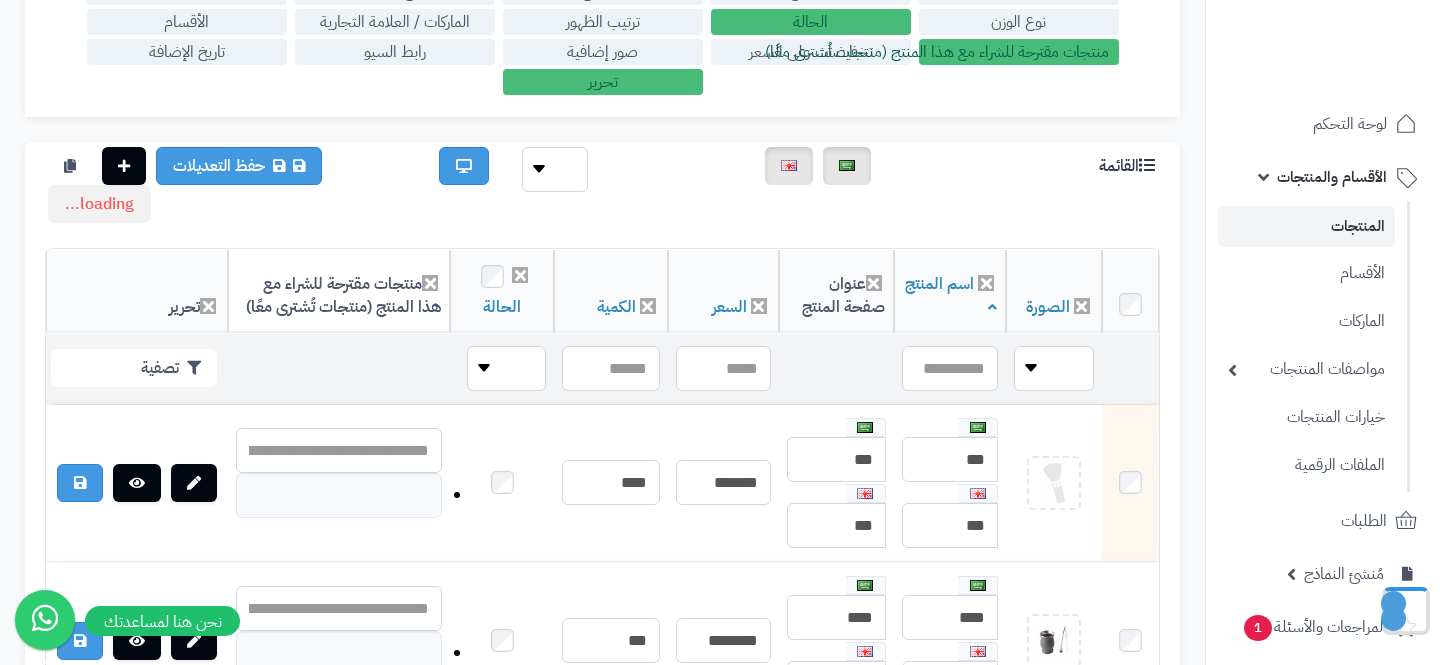 scroll, scrollTop: 399, scrollLeft: 0, axis: vertical 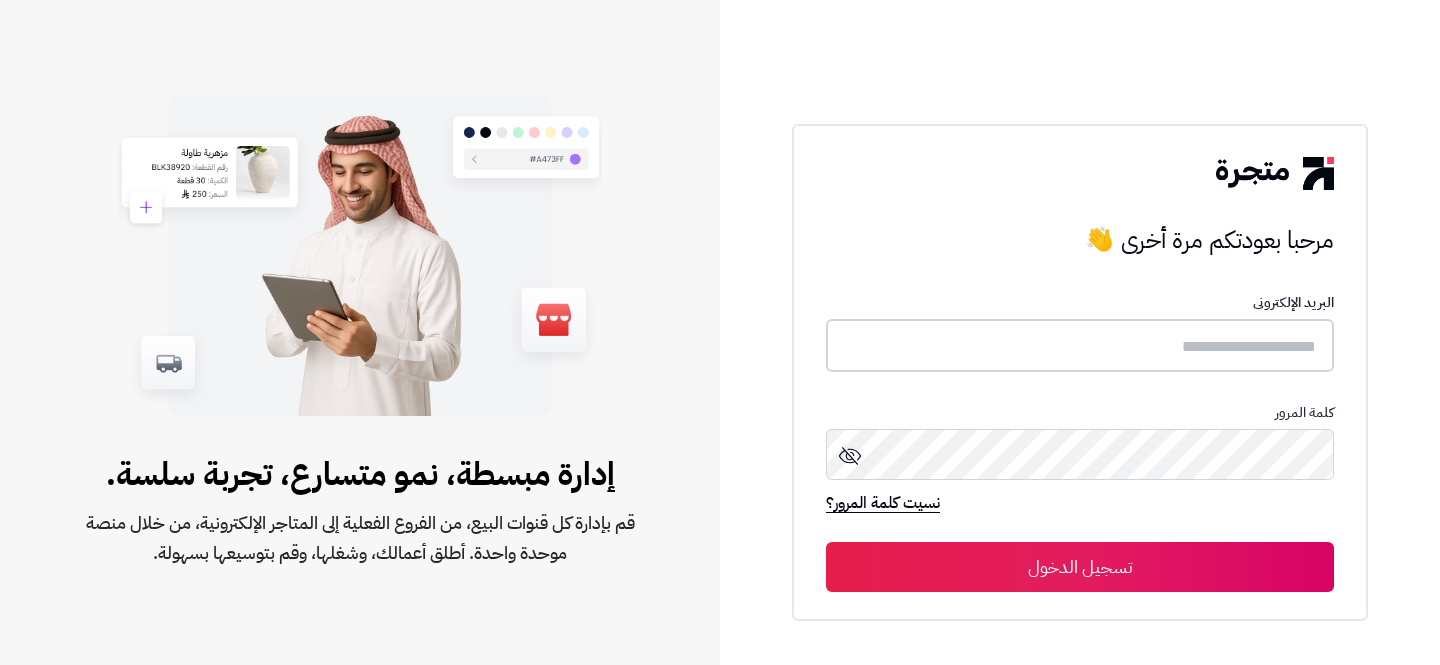type on "**********" 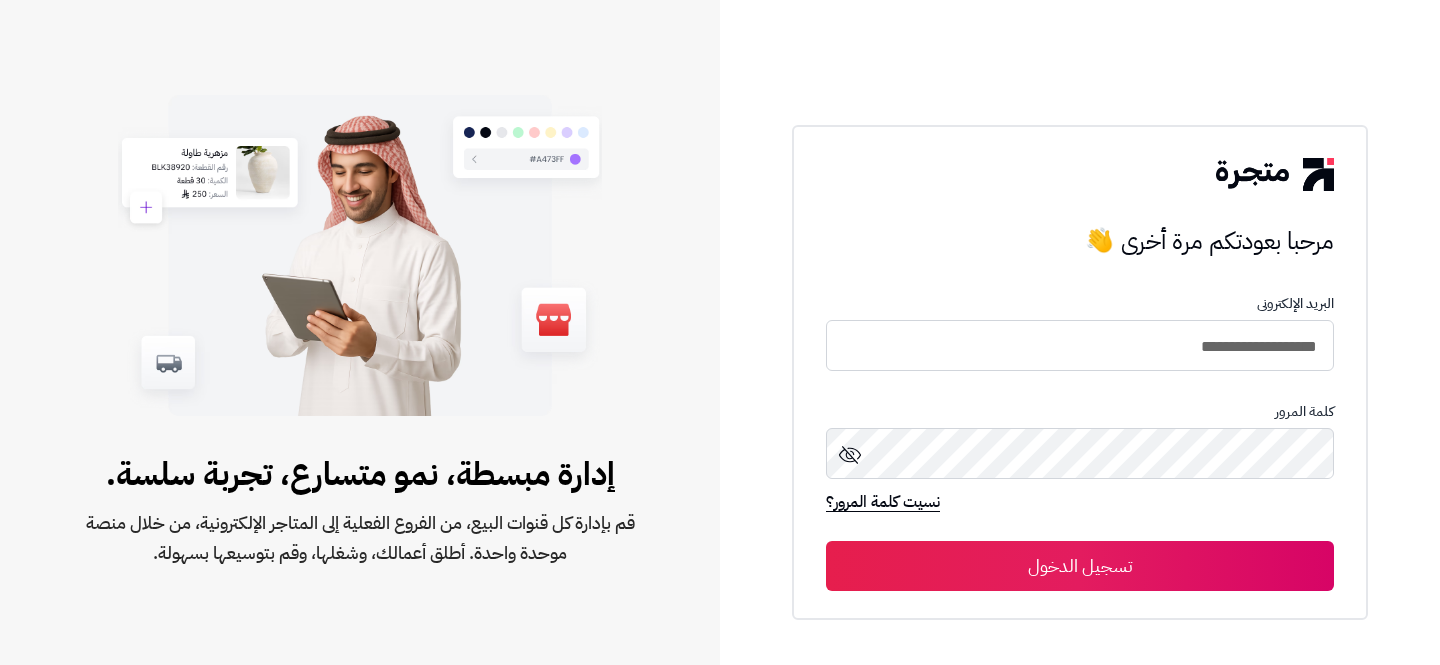 click on "تسجيل الدخول" at bounding box center (1080, 566) 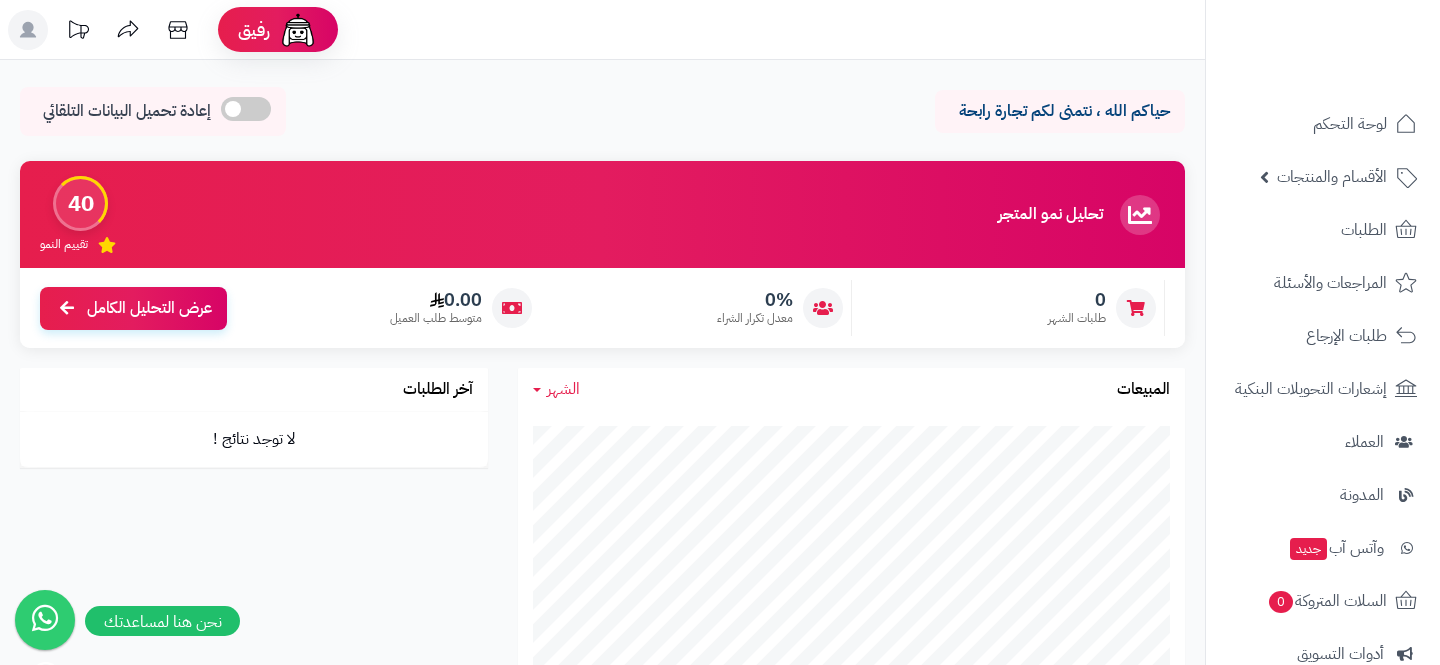 scroll, scrollTop: 0, scrollLeft: 0, axis: both 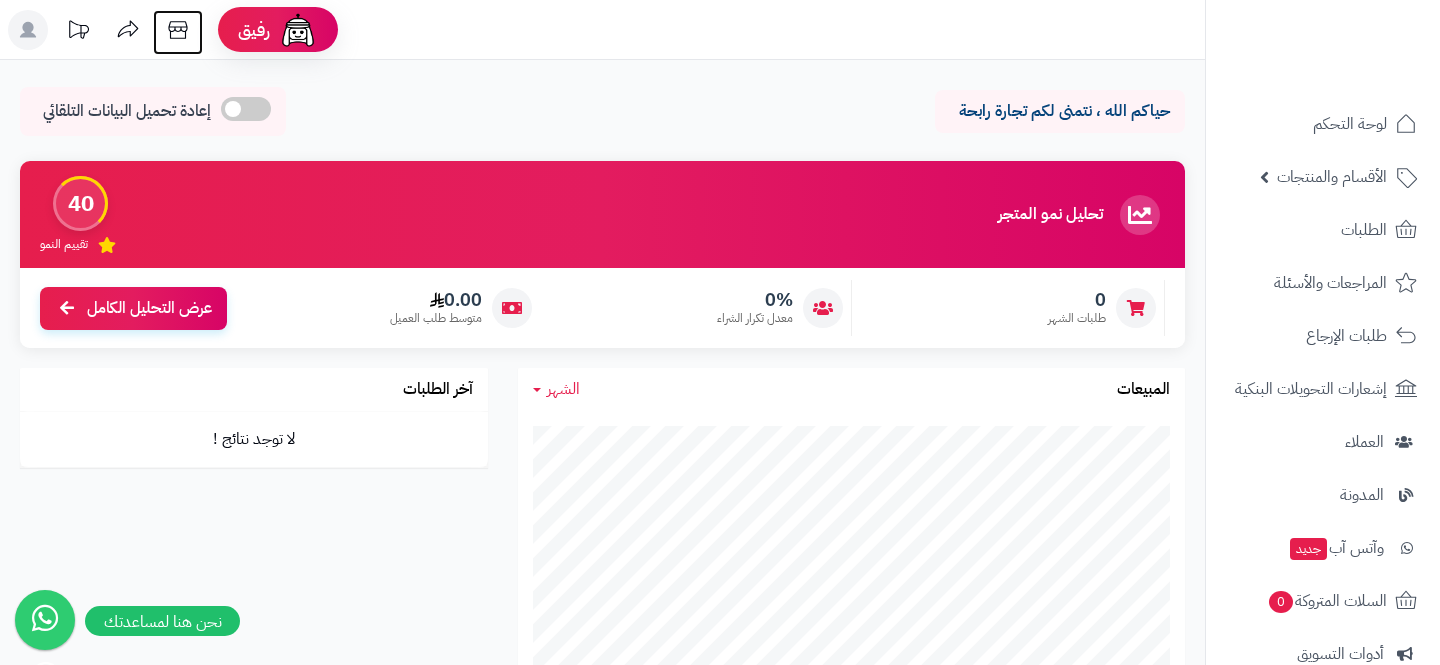 click 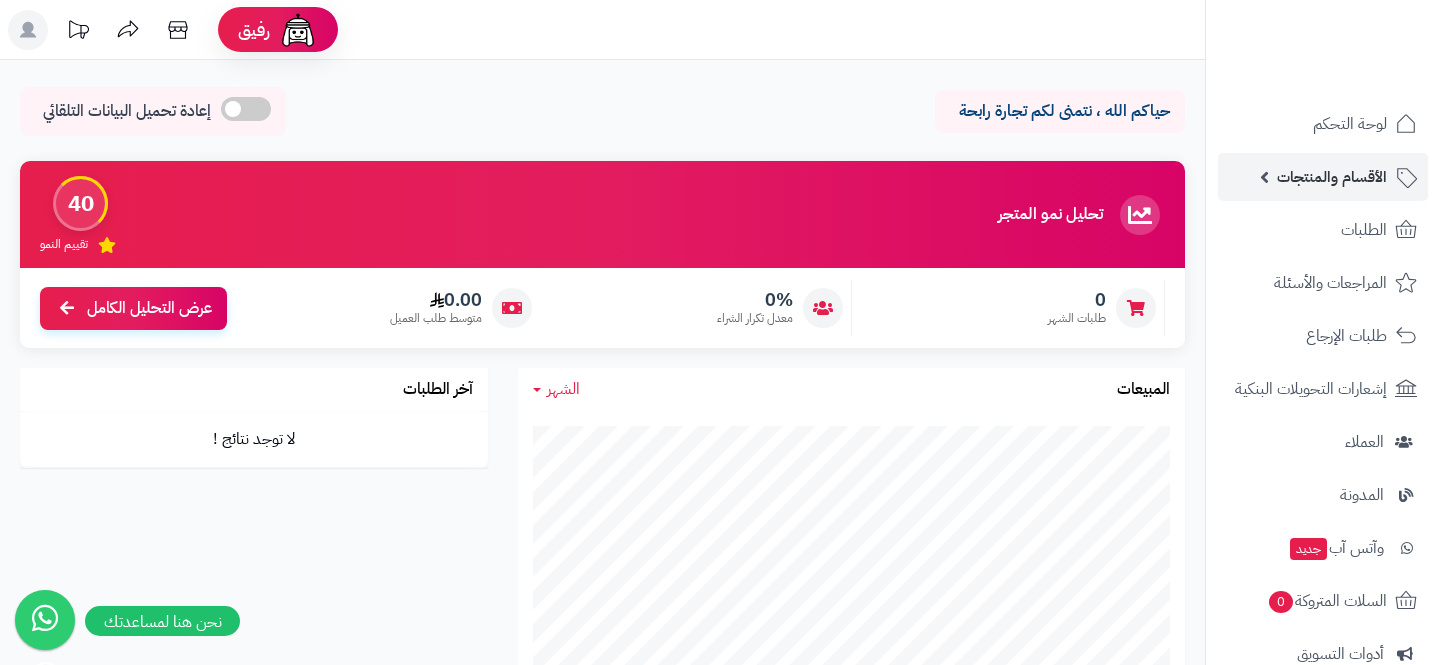 click on "الأقسام والمنتجات" at bounding box center (1332, 177) 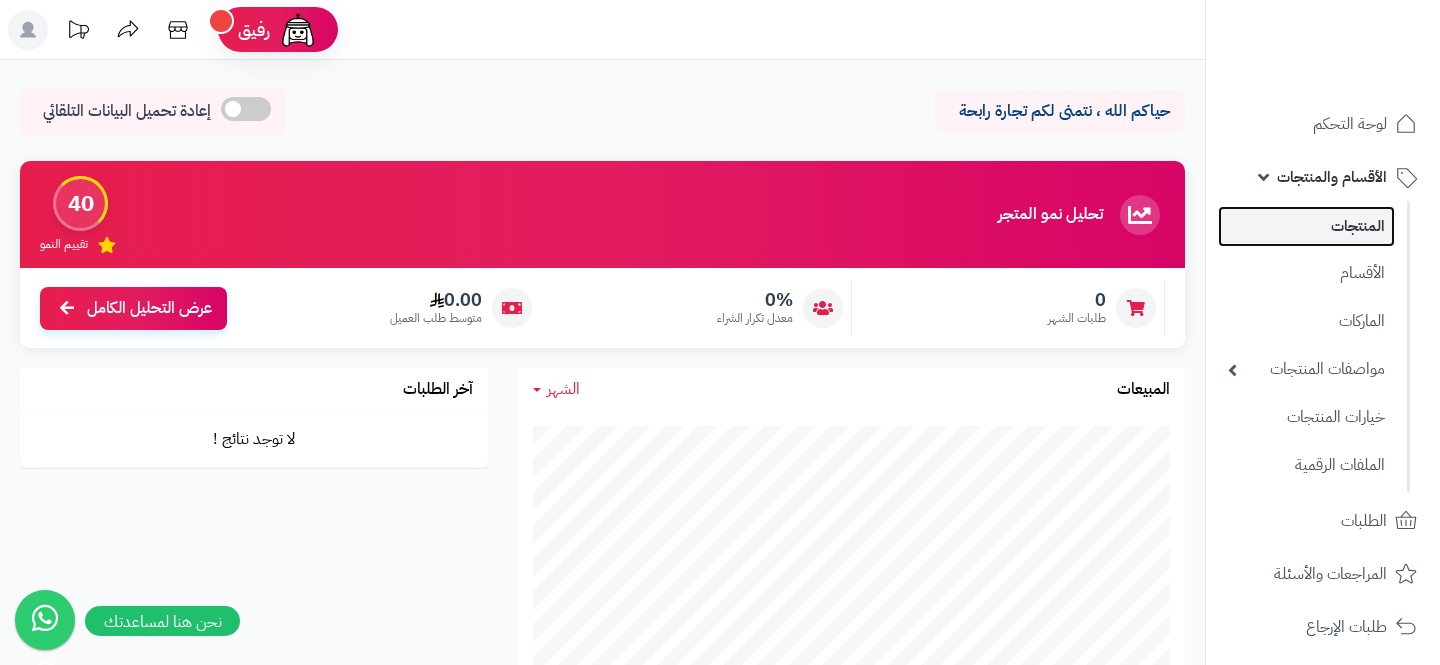 click on "المنتجات" at bounding box center (1306, 226) 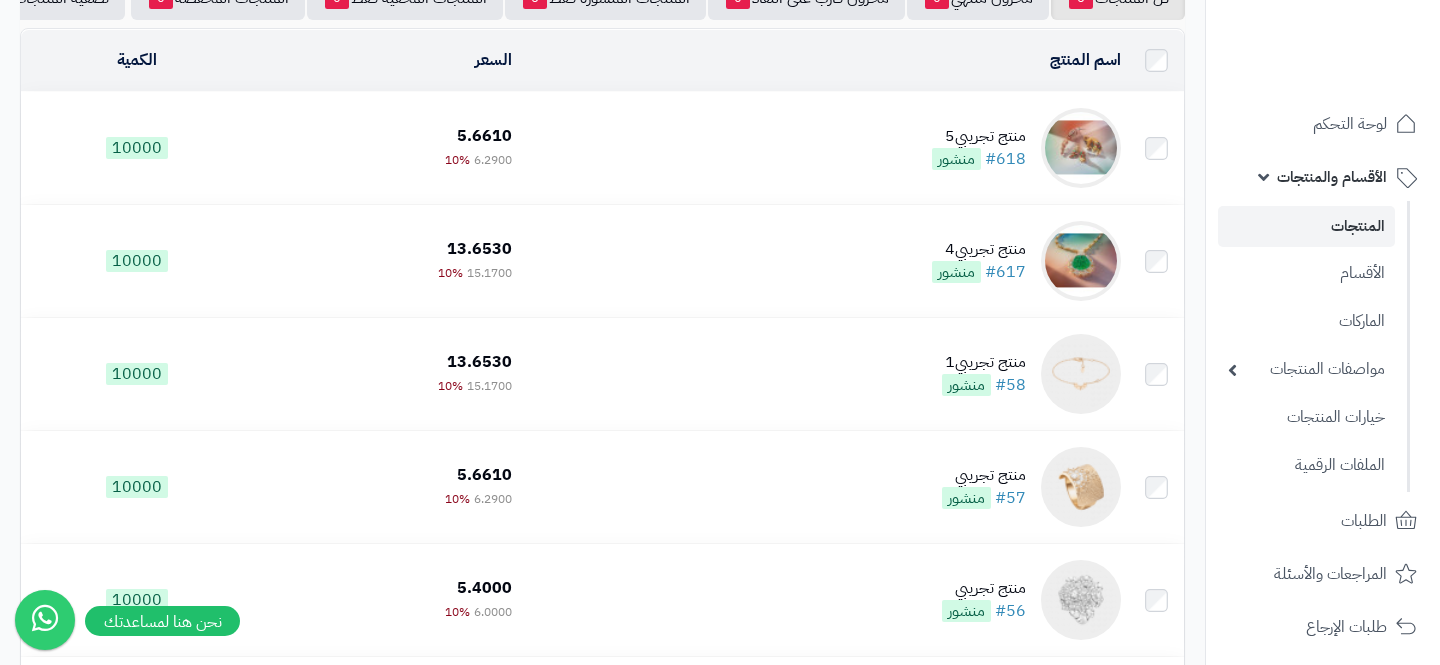 scroll, scrollTop: 88, scrollLeft: 0, axis: vertical 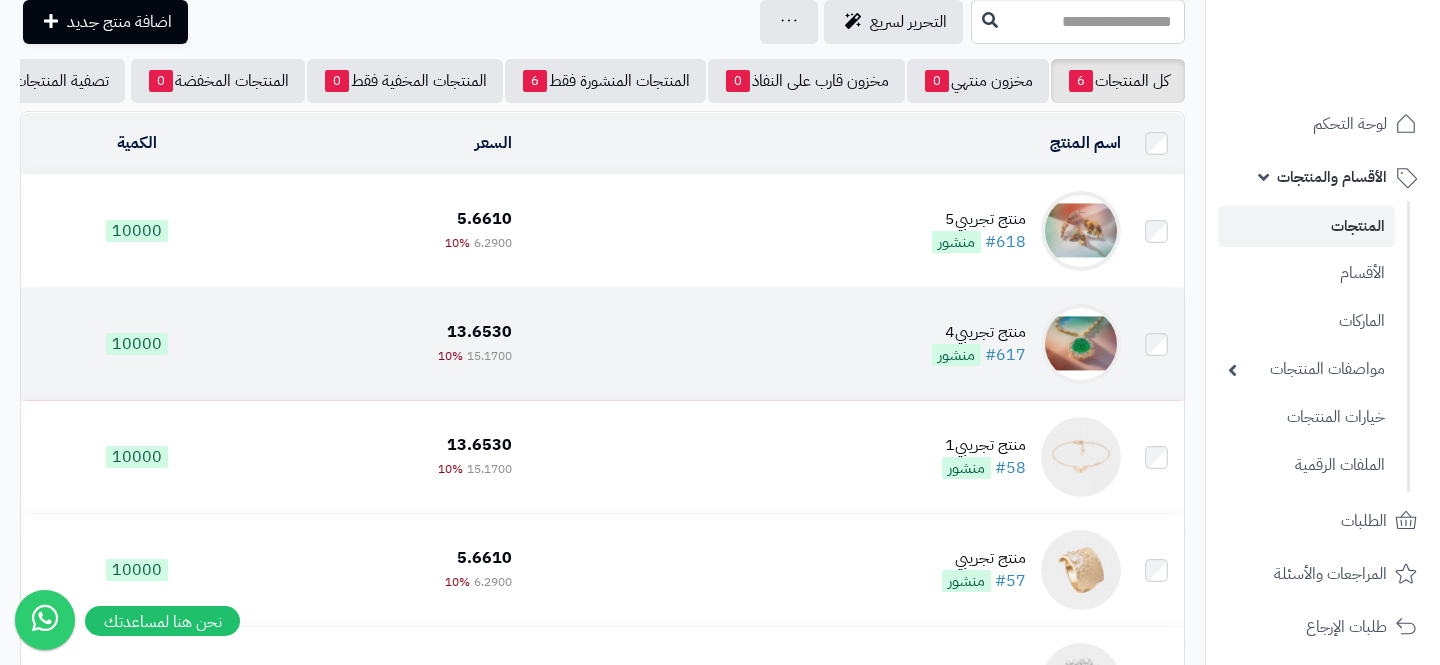 click at bounding box center [1081, 344] 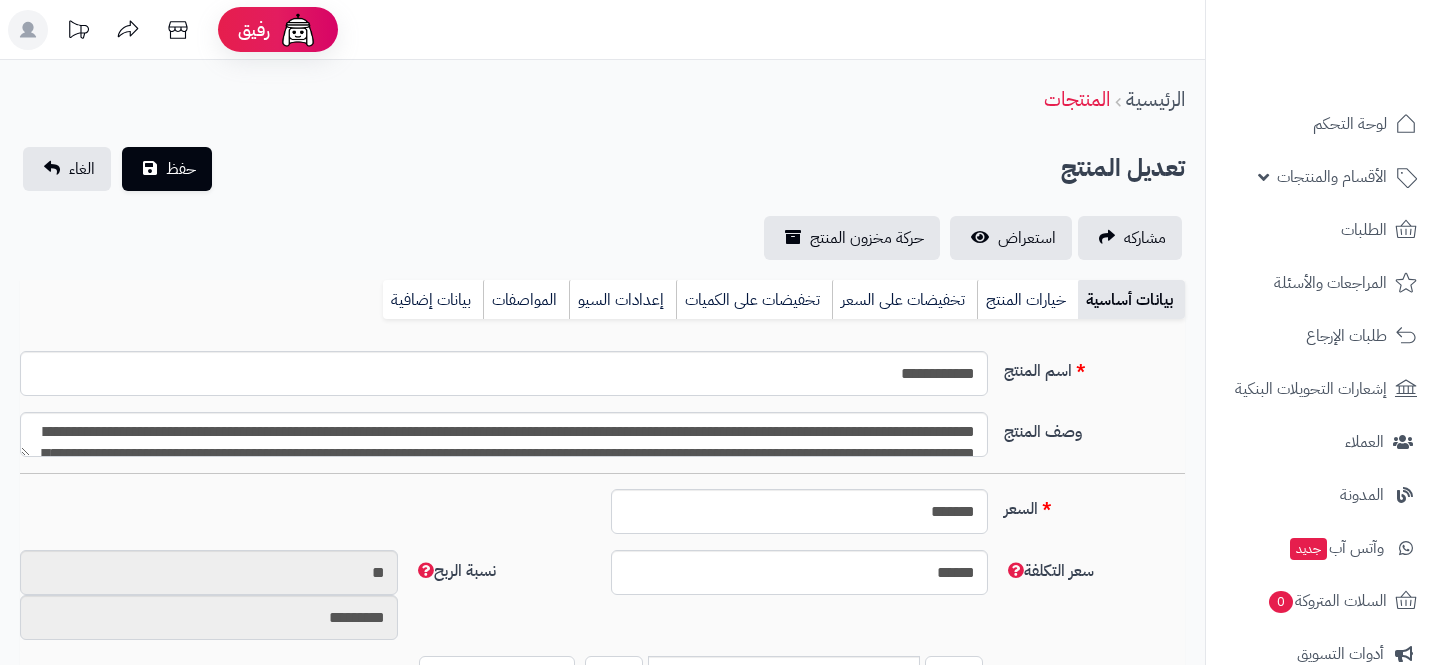 select 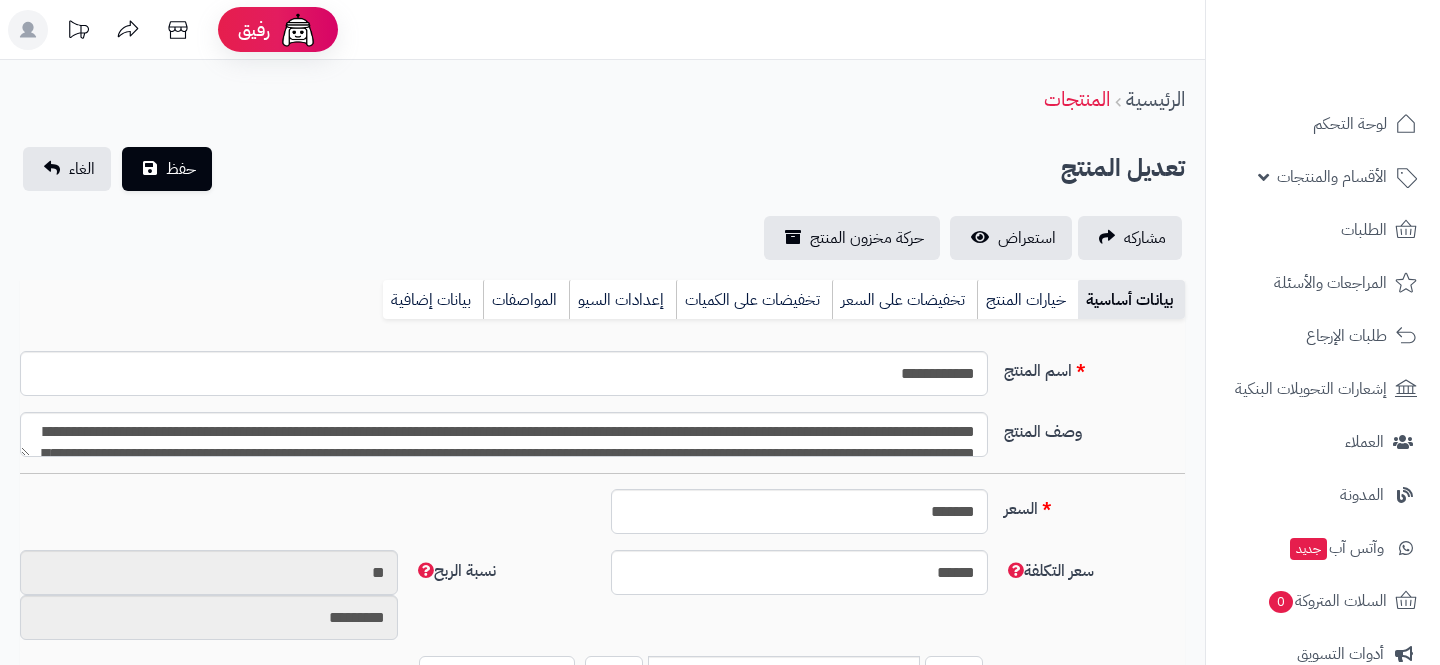 type on "*****" 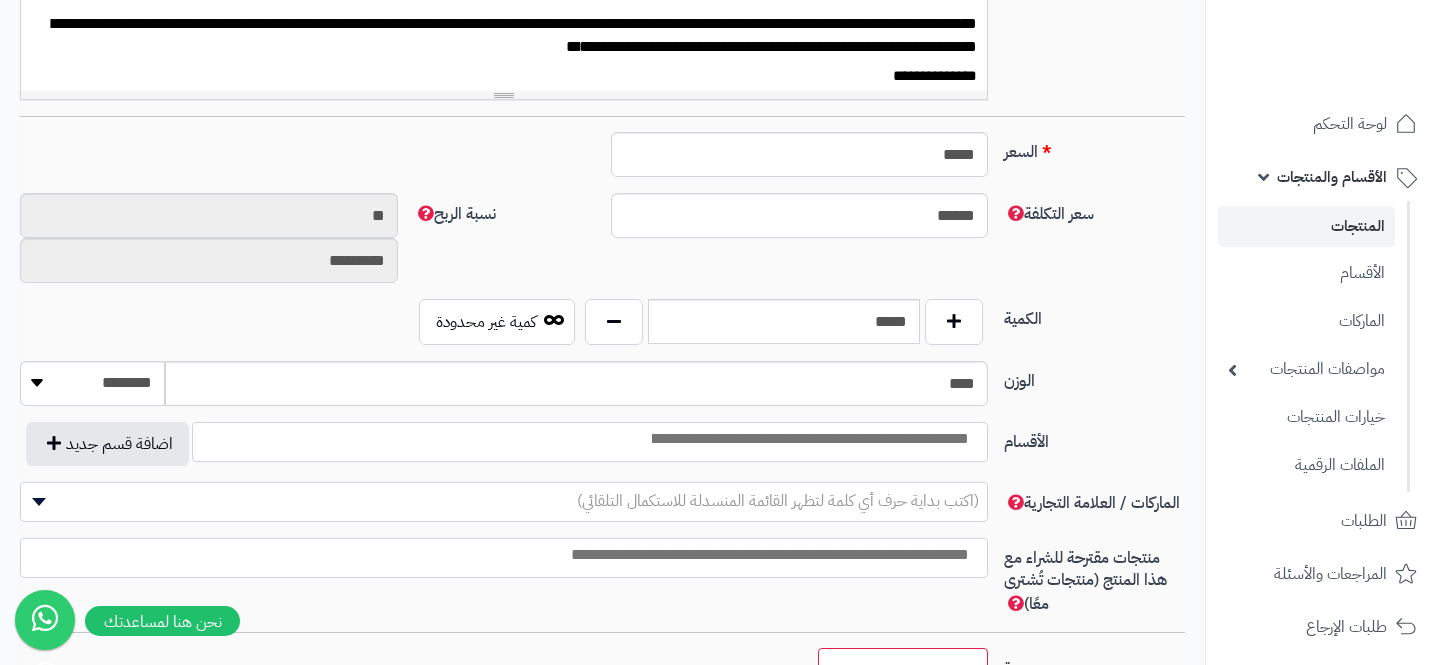 scroll, scrollTop: 0, scrollLeft: 0, axis: both 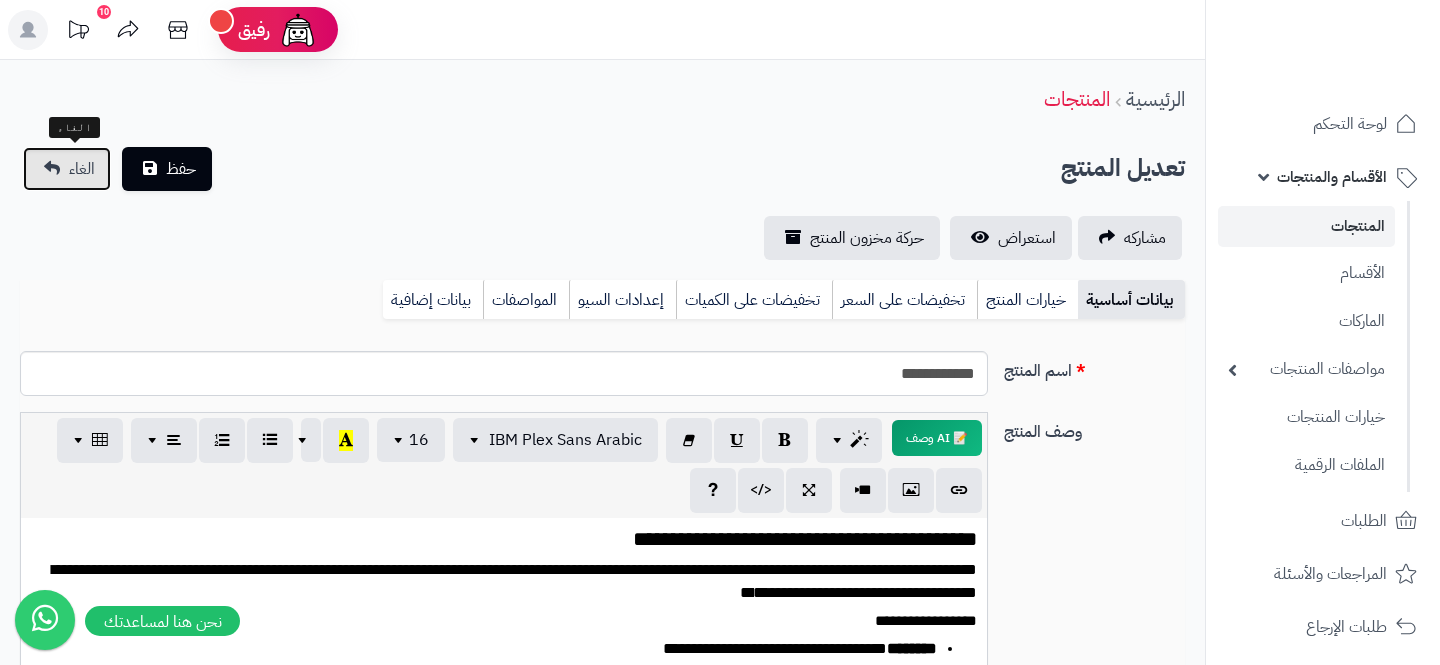click on "الغاء" at bounding box center [67, 169] 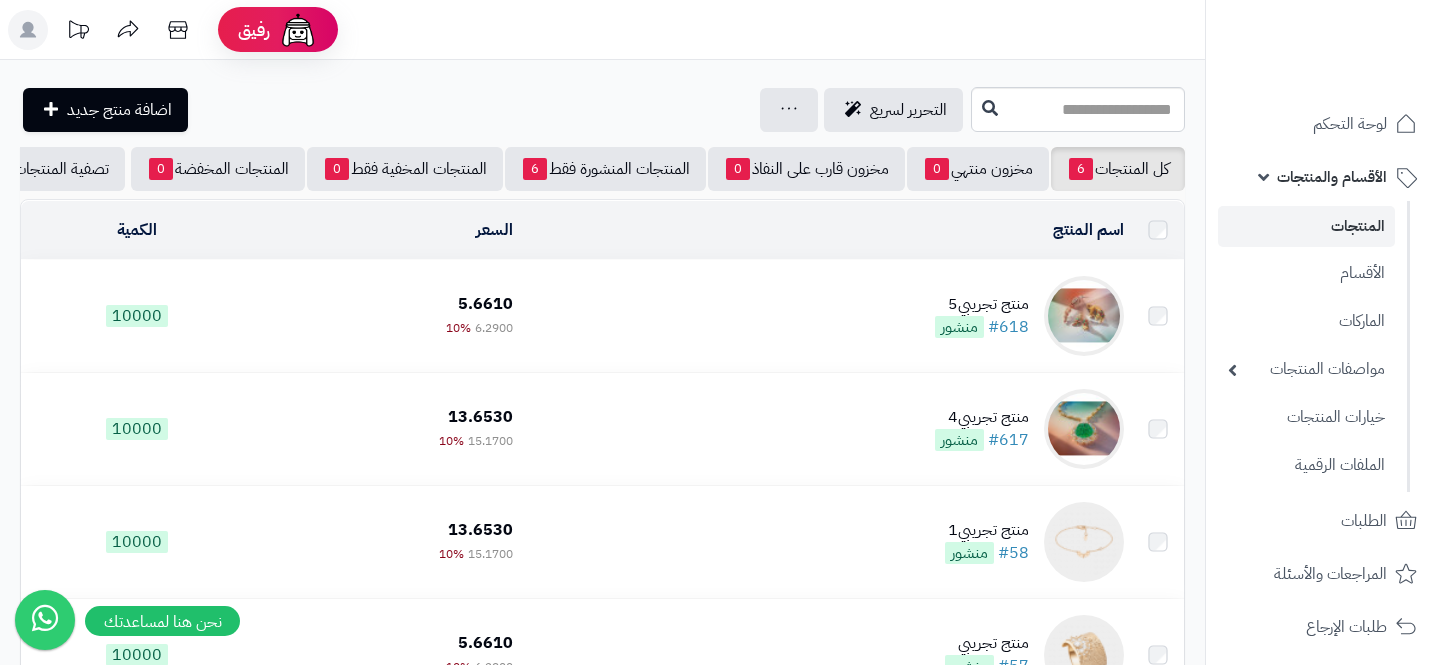 scroll, scrollTop: 0, scrollLeft: 0, axis: both 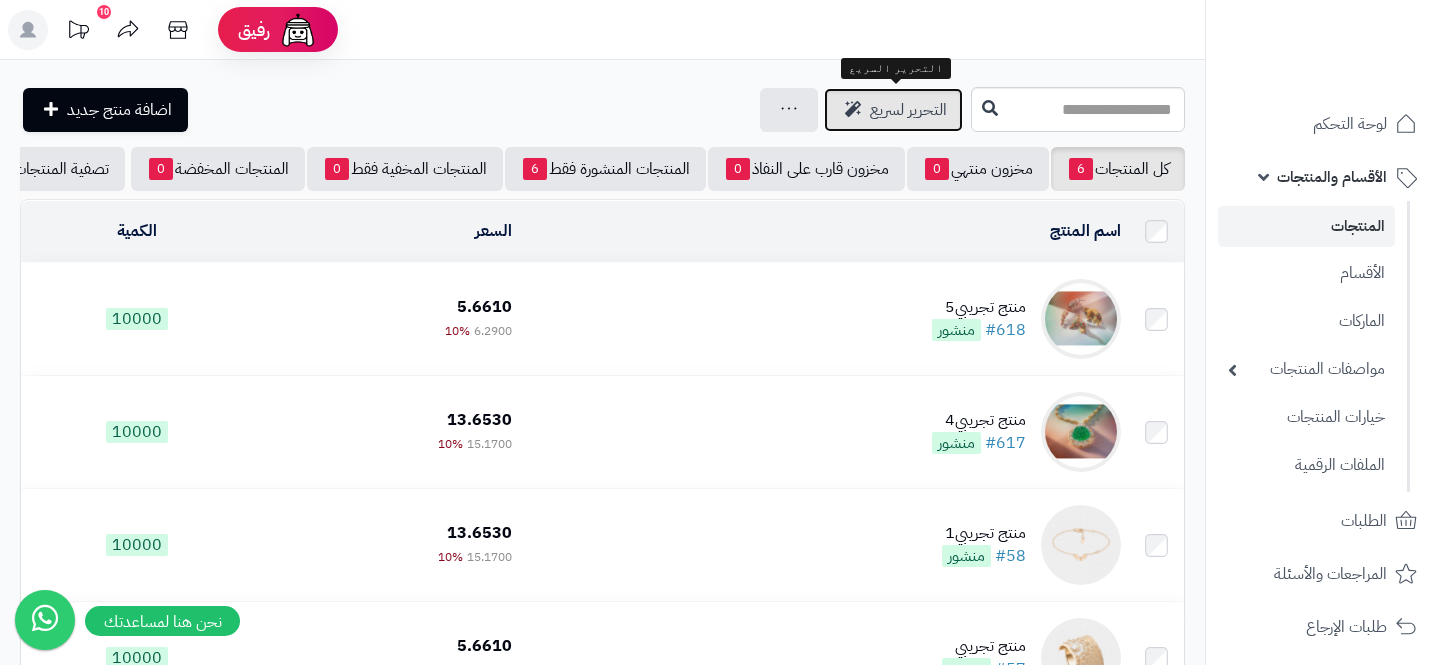 click on "التحرير لسريع" at bounding box center [908, 110] 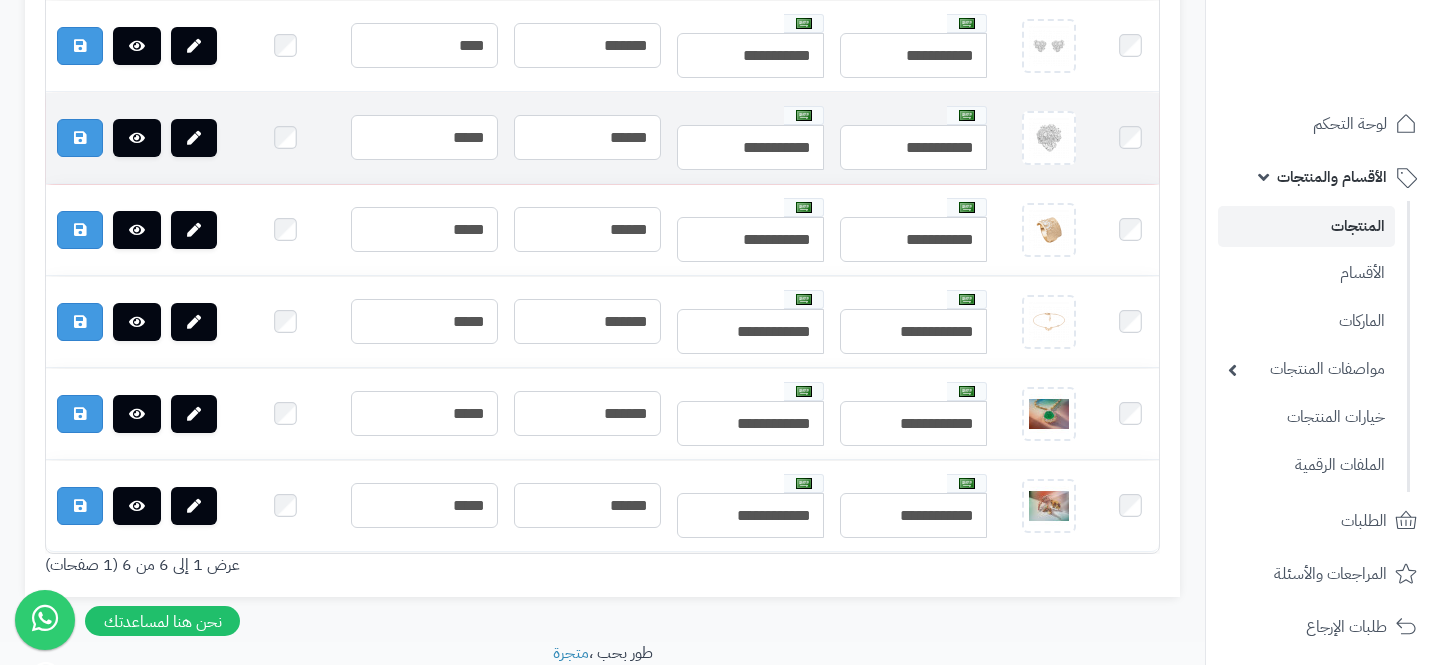 scroll, scrollTop: 848, scrollLeft: 0, axis: vertical 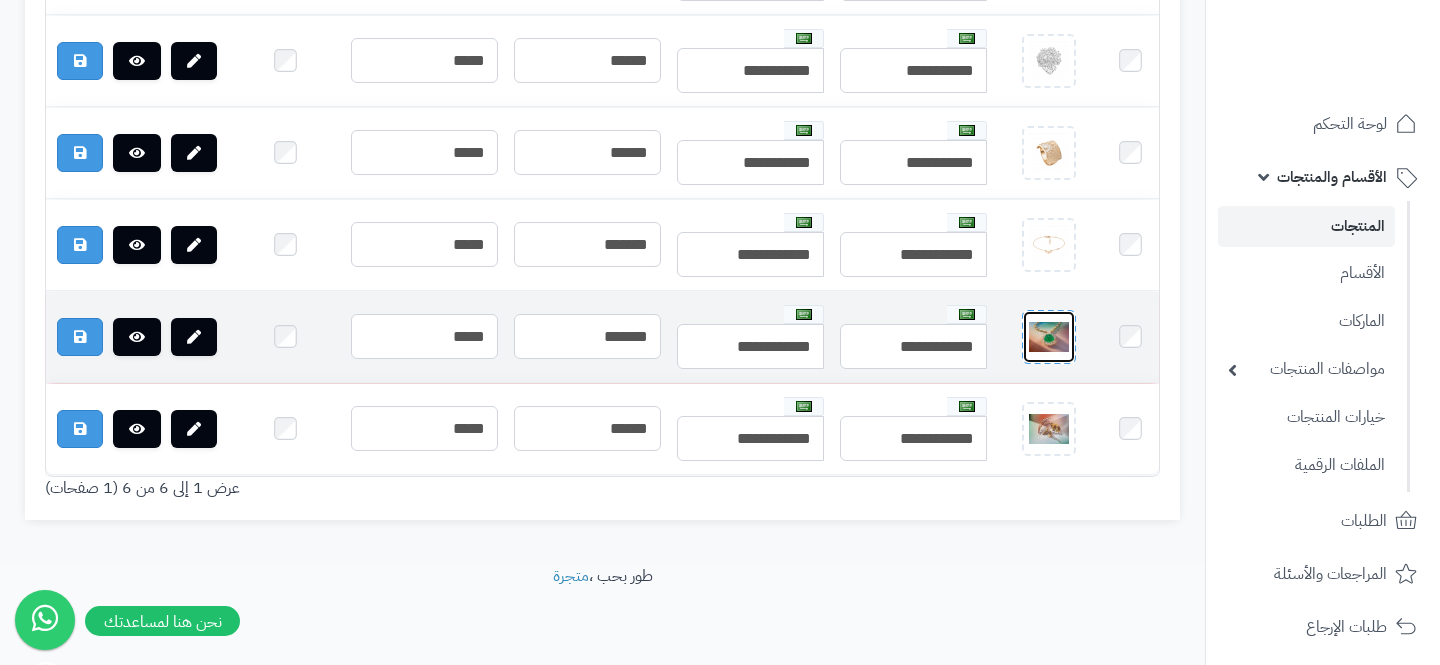 click at bounding box center (1049, 337) 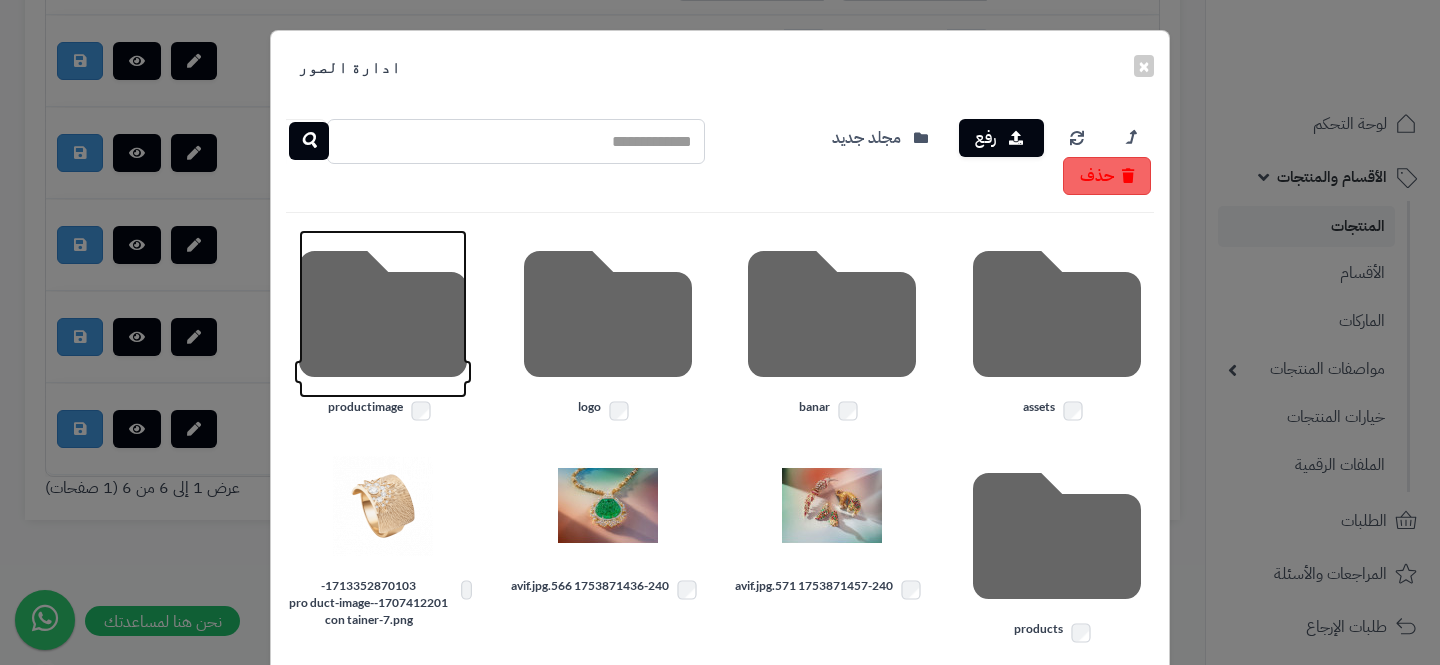 click at bounding box center (383, 314) 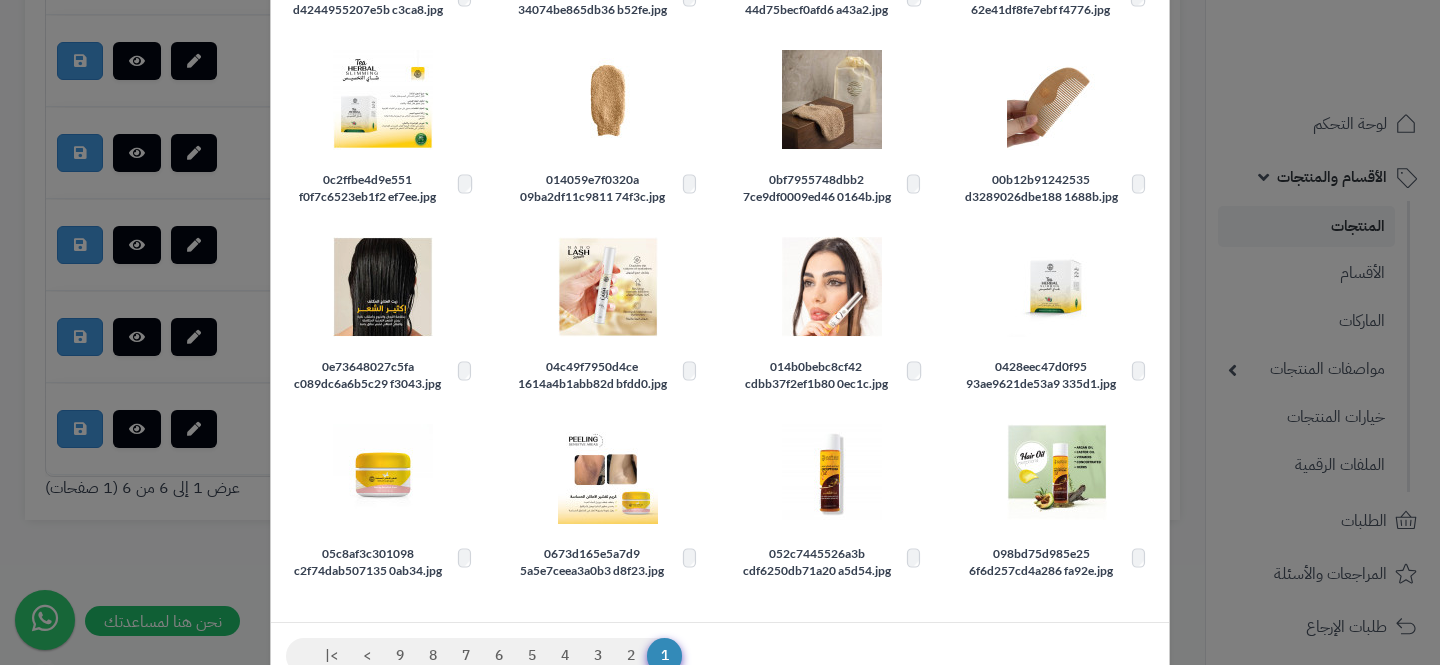 scroll, scrollTop: 0, scrollLeft: 0, axis: both 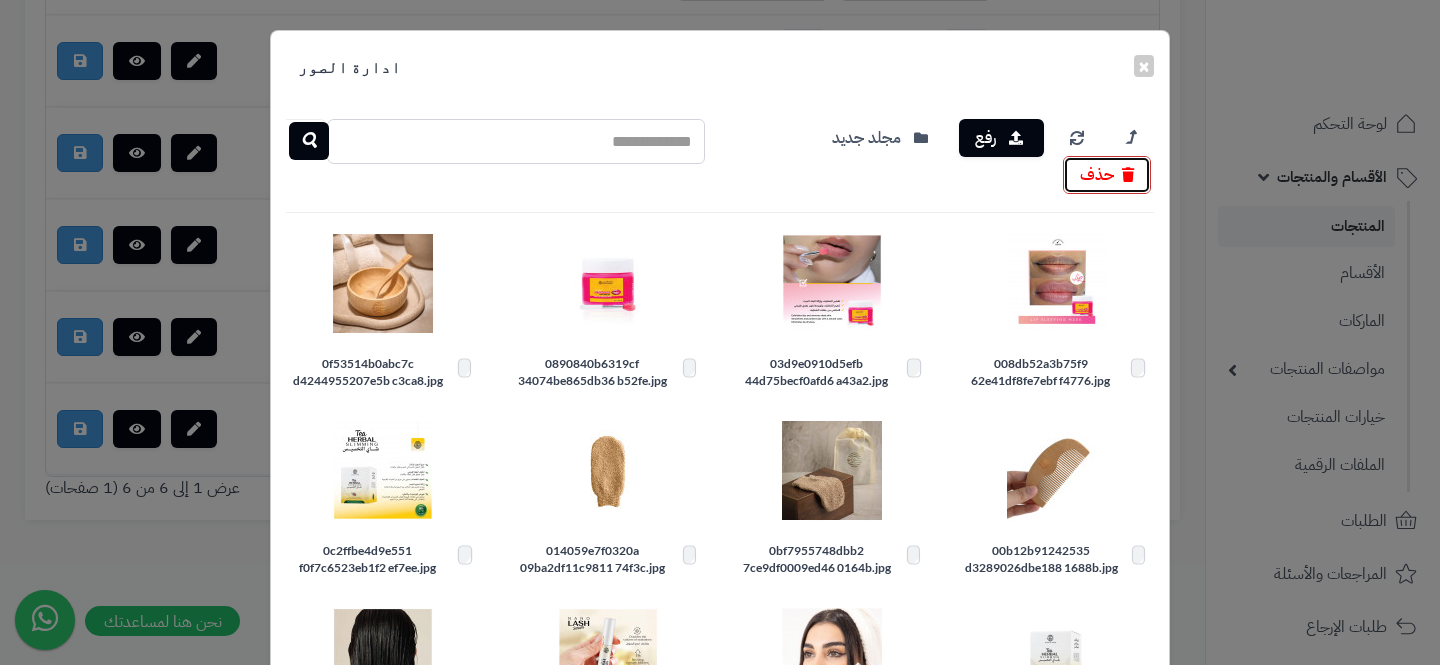 click on "حذف" at bounding box center (1107, 175) 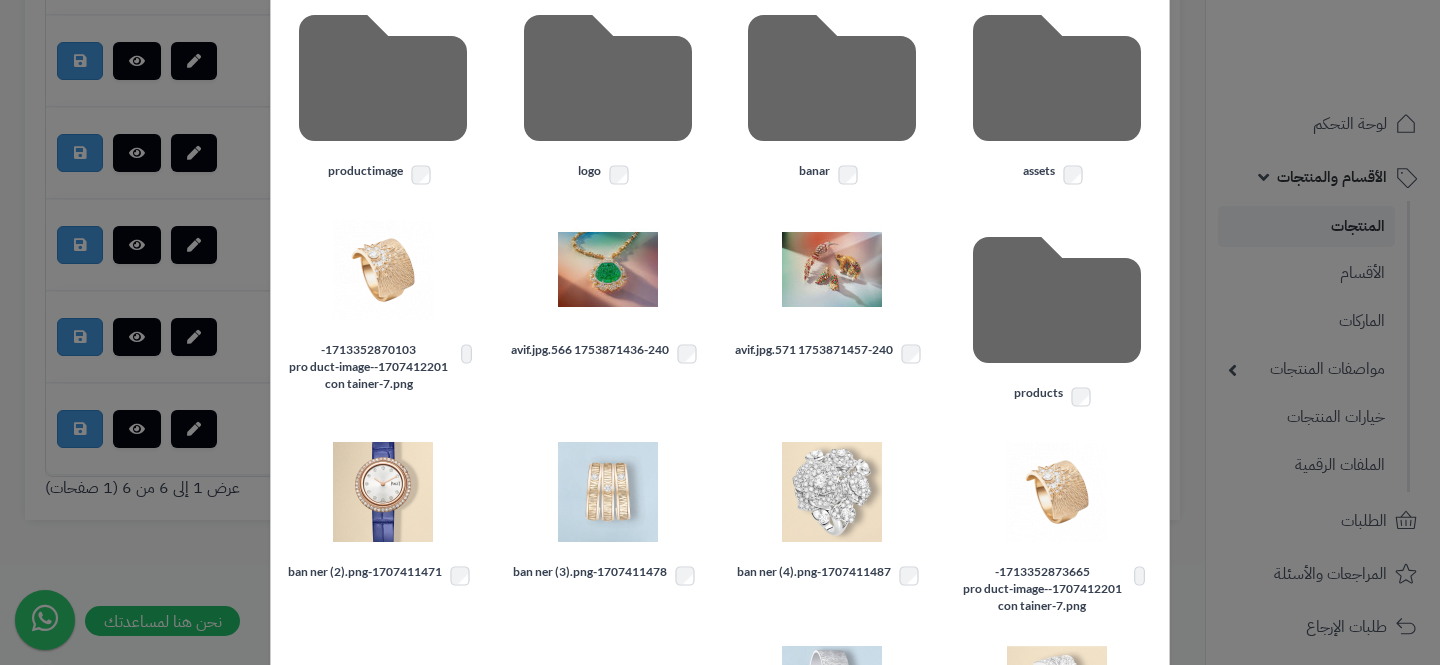 scroll, scrollTop: 165, scrollLeft: 0, axis: vertical 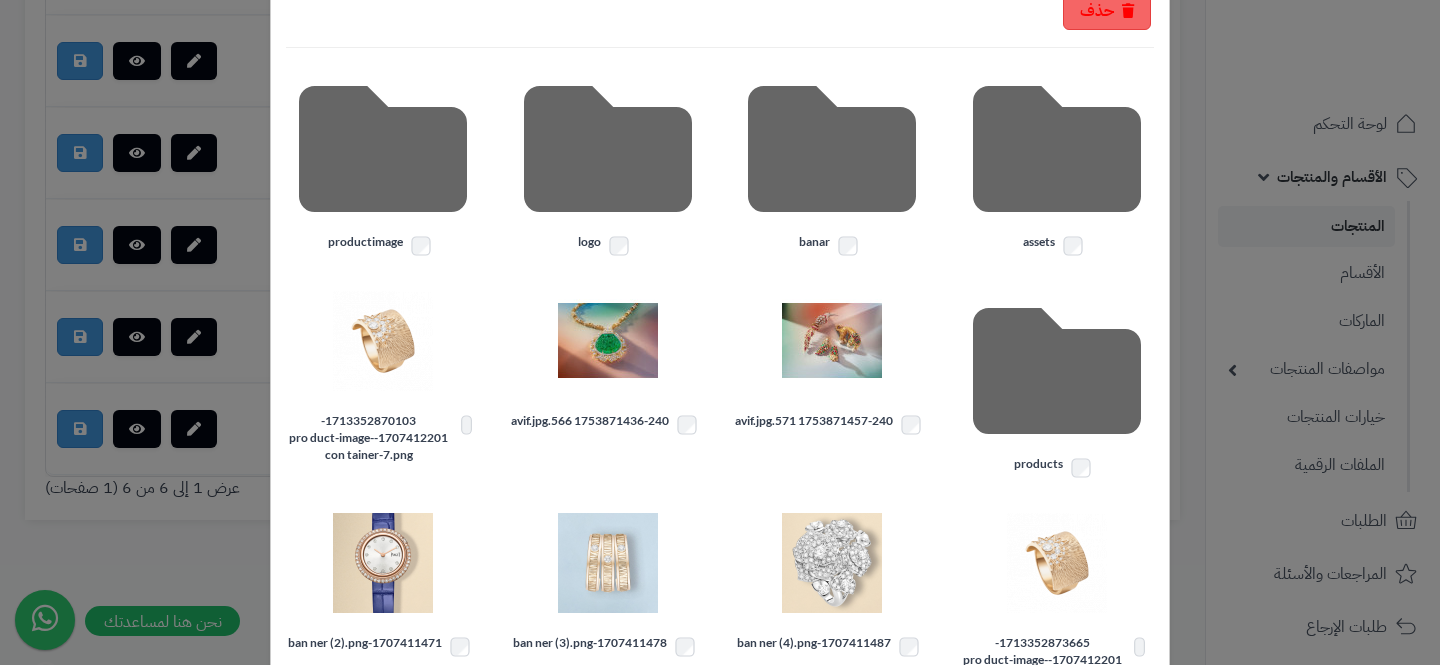 click on "assets" at bounding box center [1057, 164] 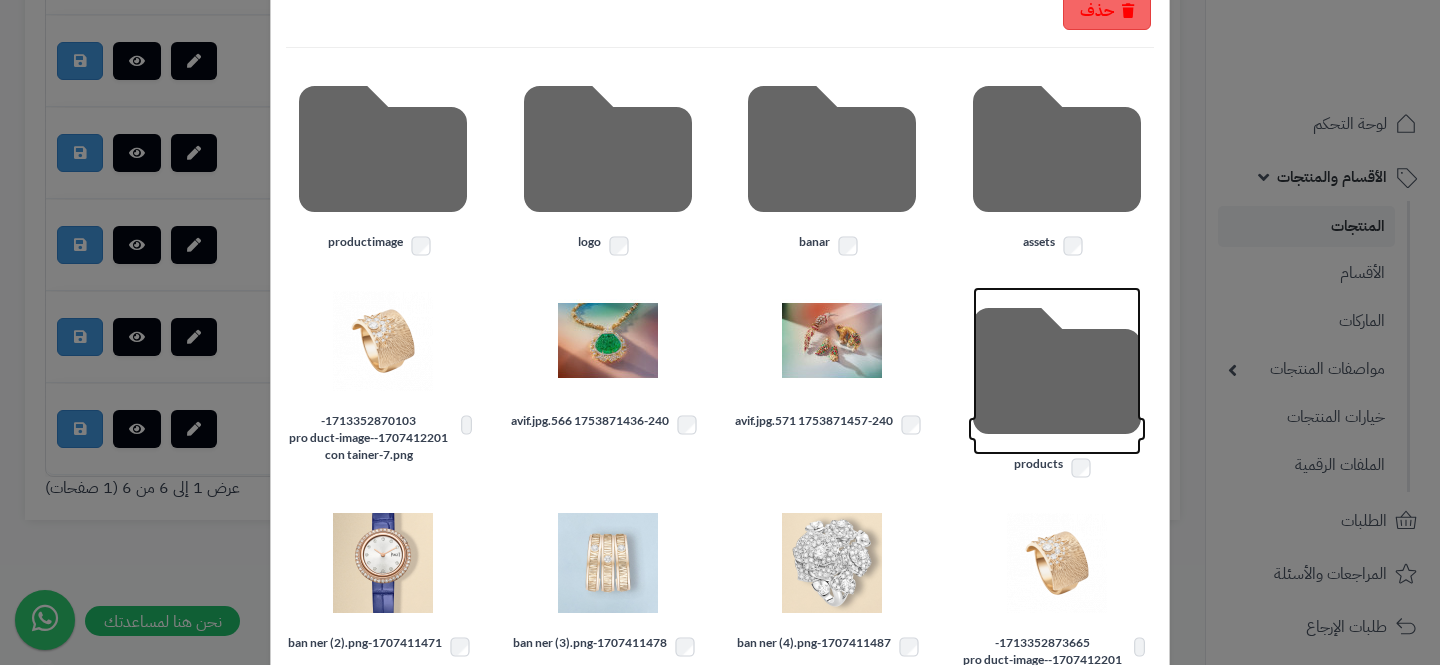 click at bounding box center (1057, 371) 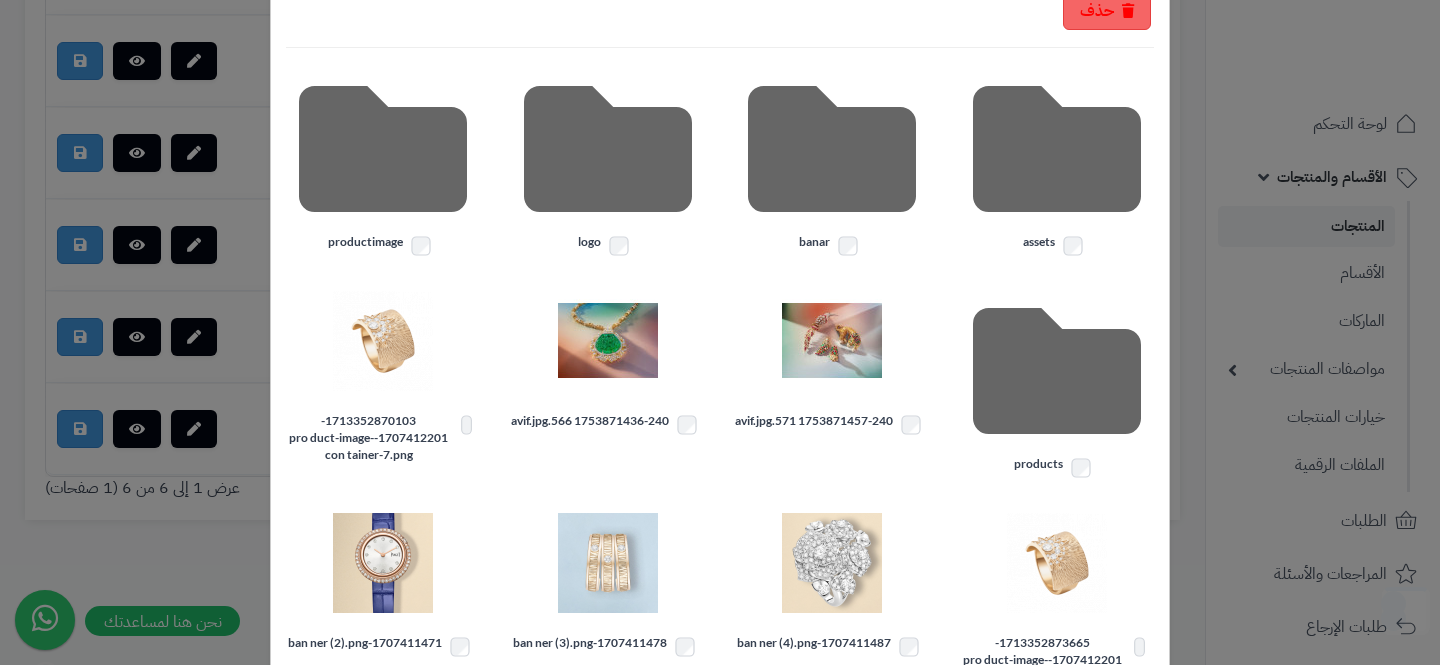 scroll, scrollTop: 0, scrollLeft: 0, axis: both 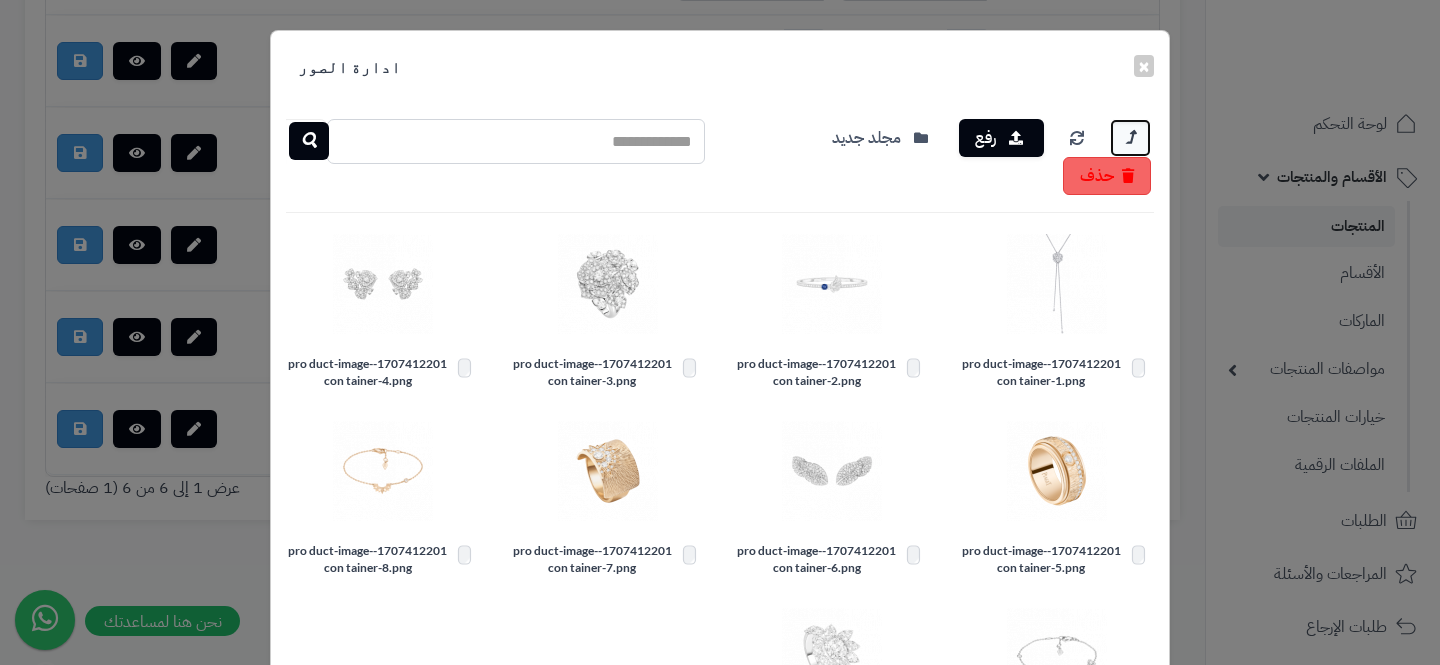 click at bounding box center (1130, 138) 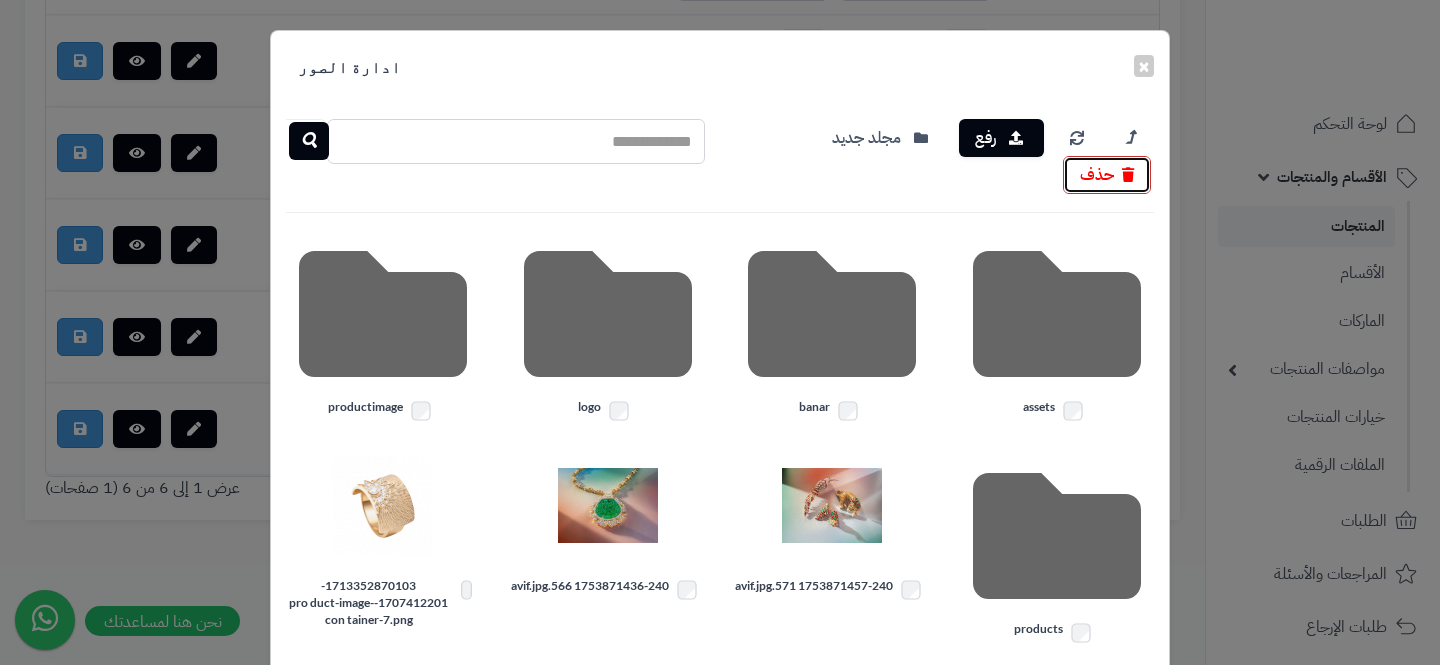 click on "حذف" at bounding box center (1107, 175) 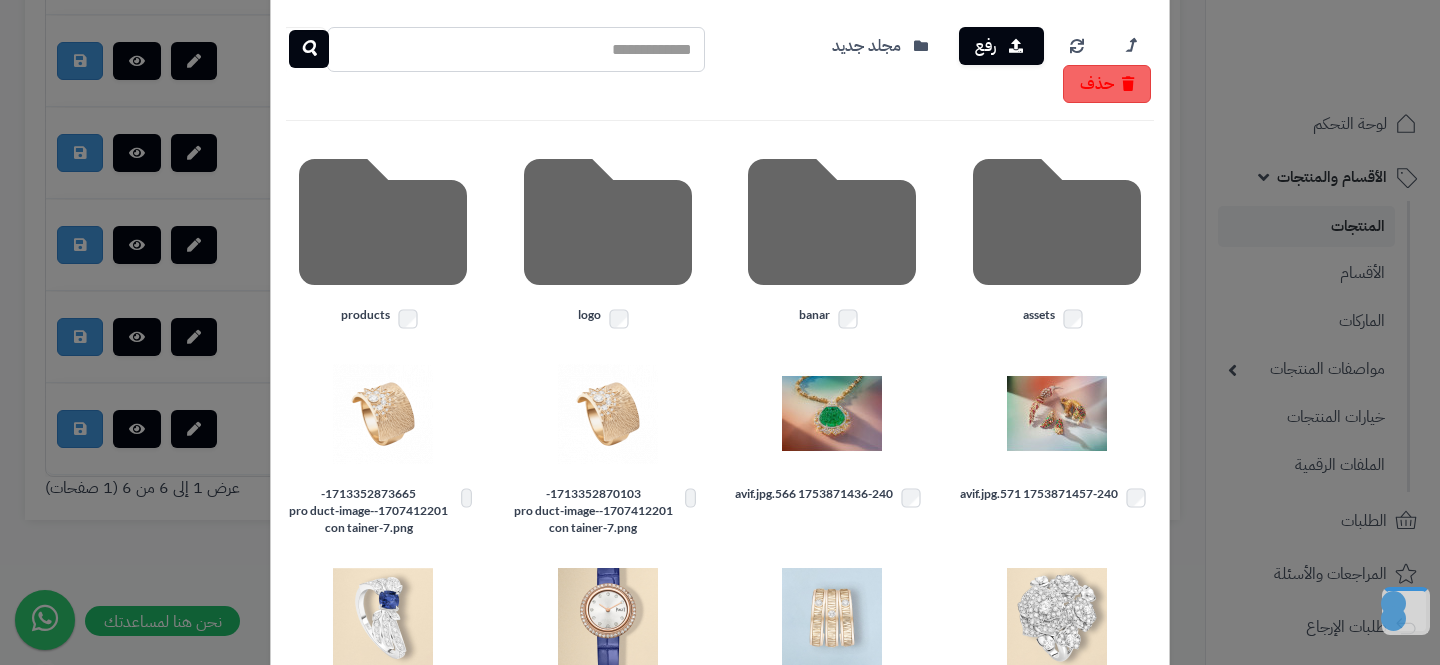 scroll, scrollTop: 98, scrollLeft: 0, axis: vertical 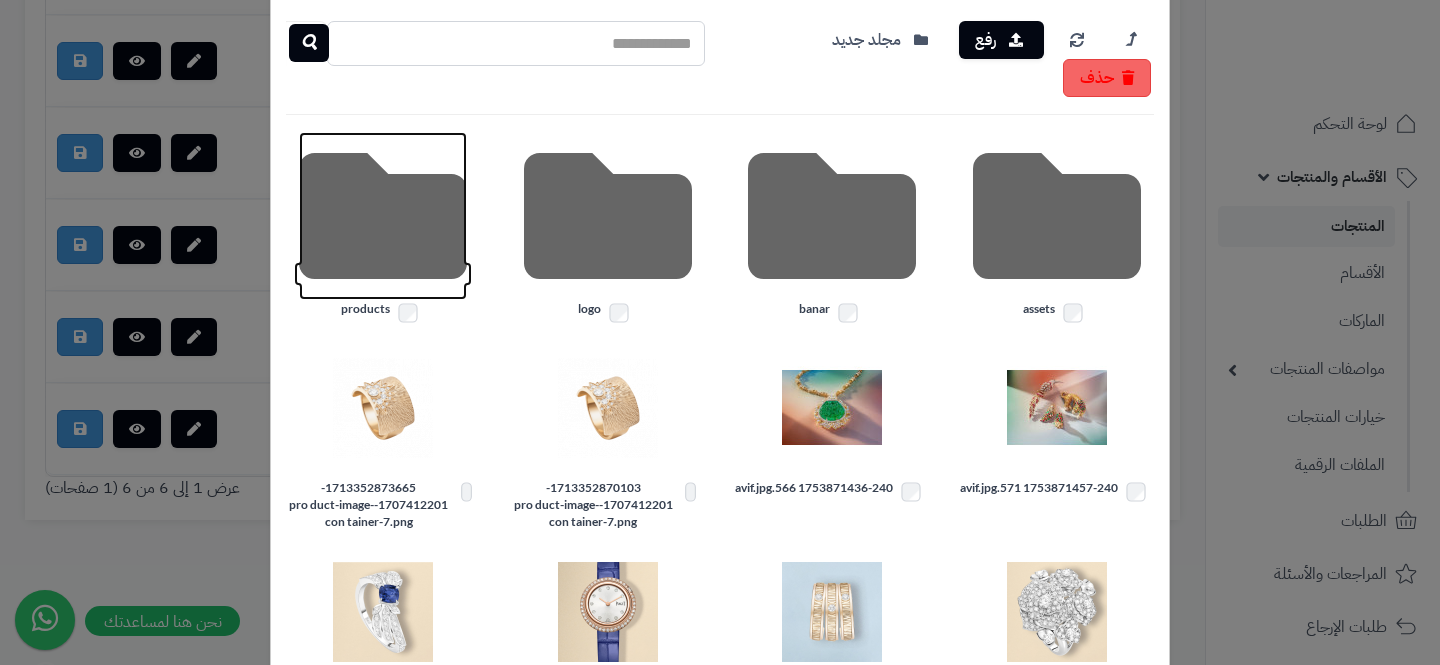 click at bounding box center [383, 216] 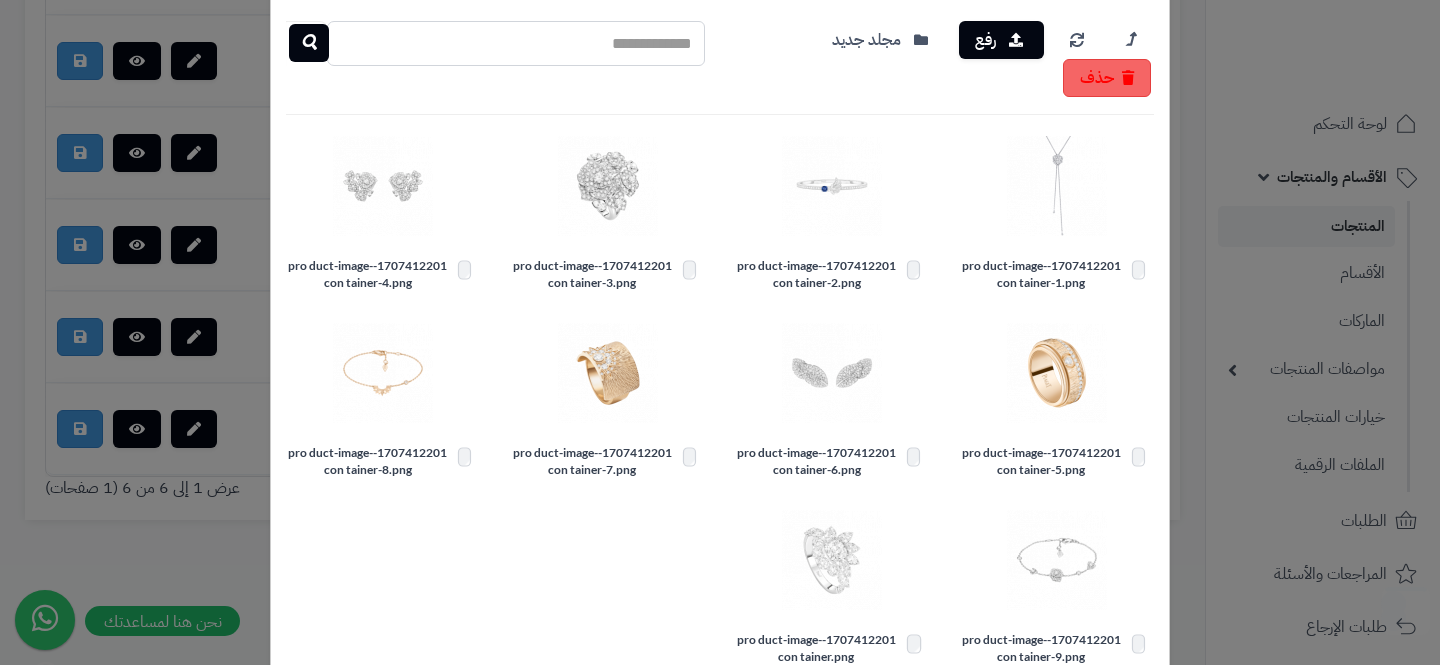 click on "رفع
مجلد جديد
حذف
[FILENAME]
[FILENAME]
[FILENAME]
[FILENAME]
[FILENAME]
[FILENAME]
[FILENAME]
[FILENAME]
[FILENAME]
[FILENAME]
[FILENAME]" at bounding box center [720, 357] 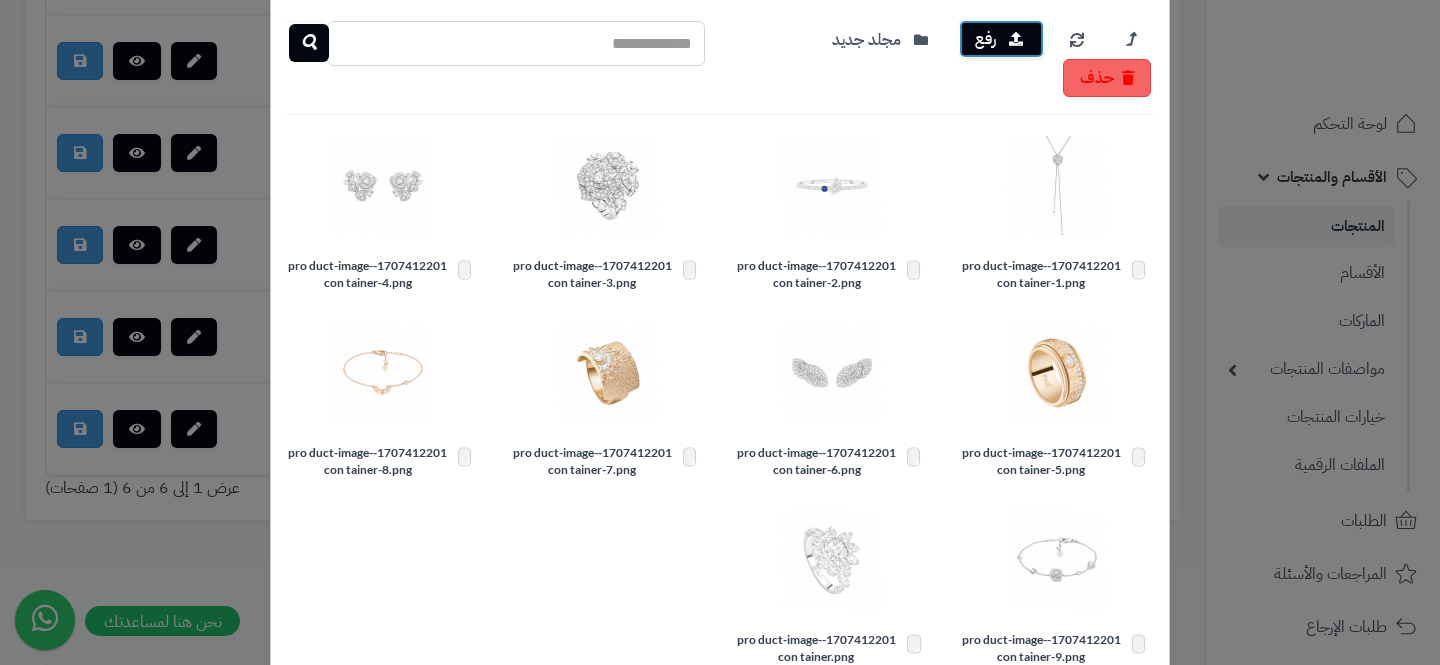 click on "رفع" at bounding box center [1001, 39] 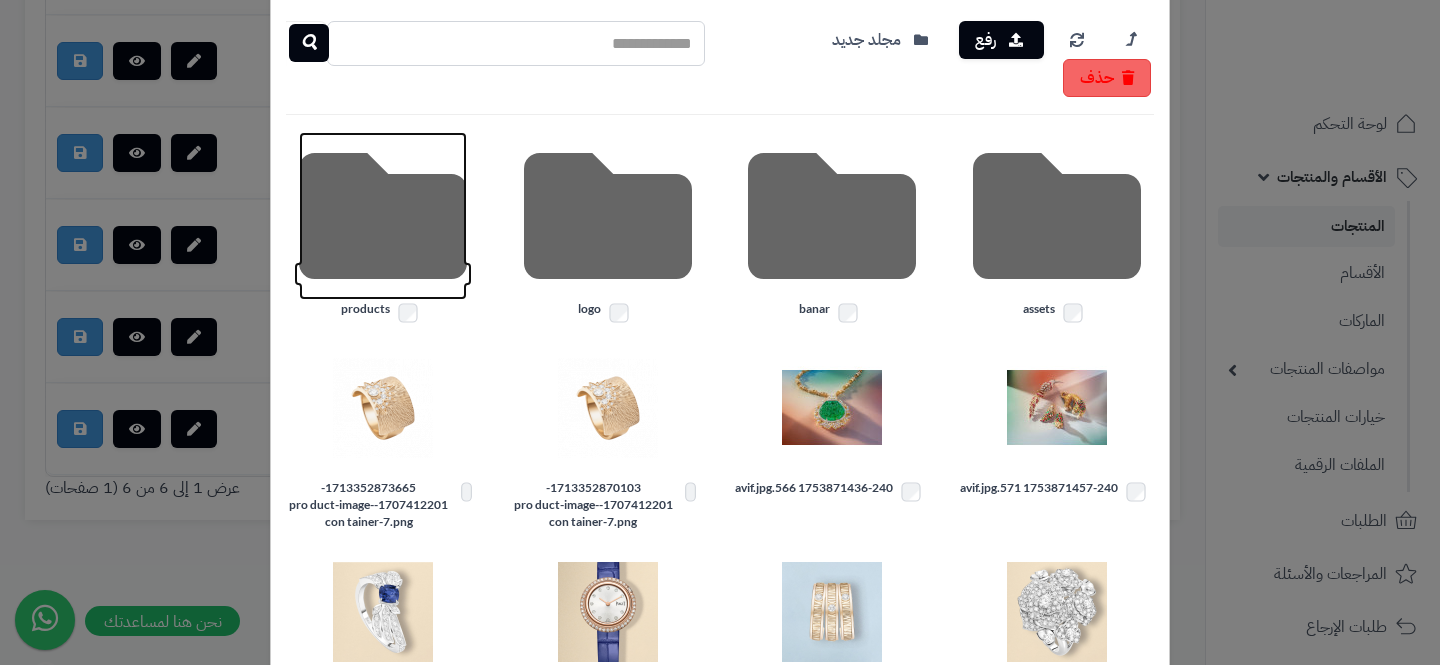click at bounding box center [383, 216] 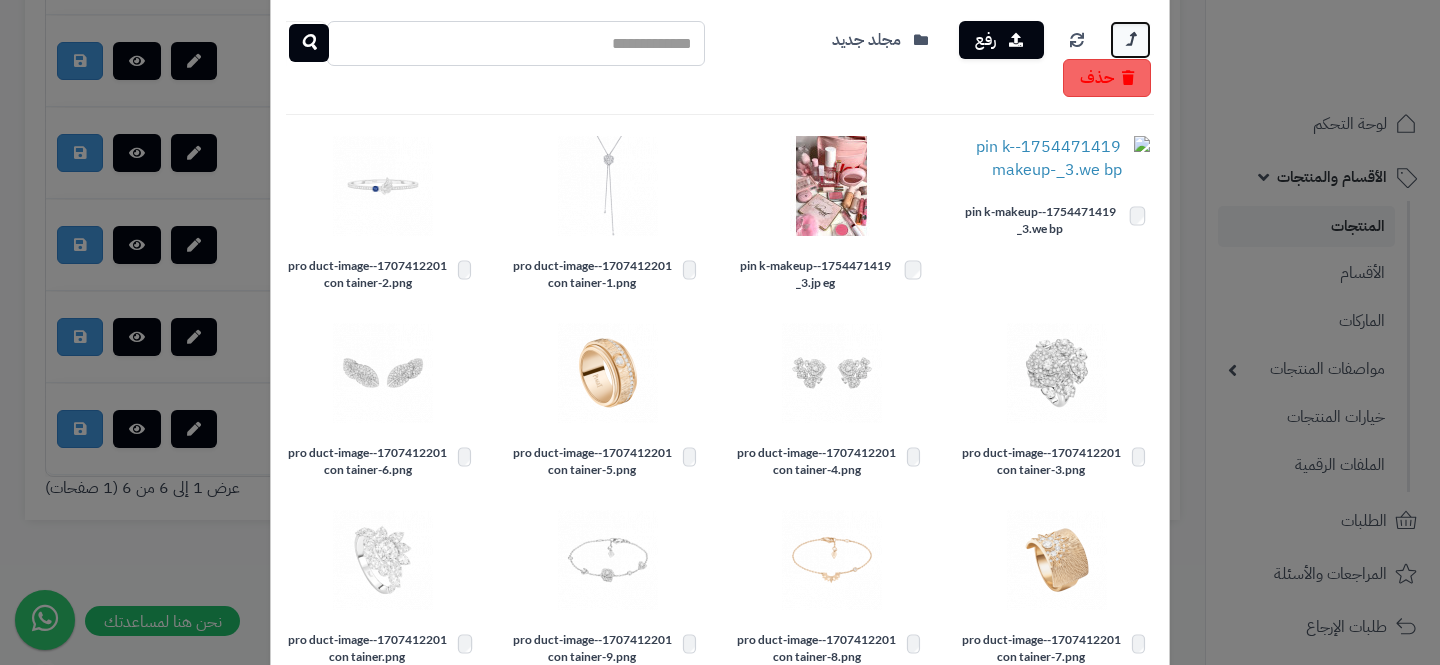 click at bounding box center (1130, 39) 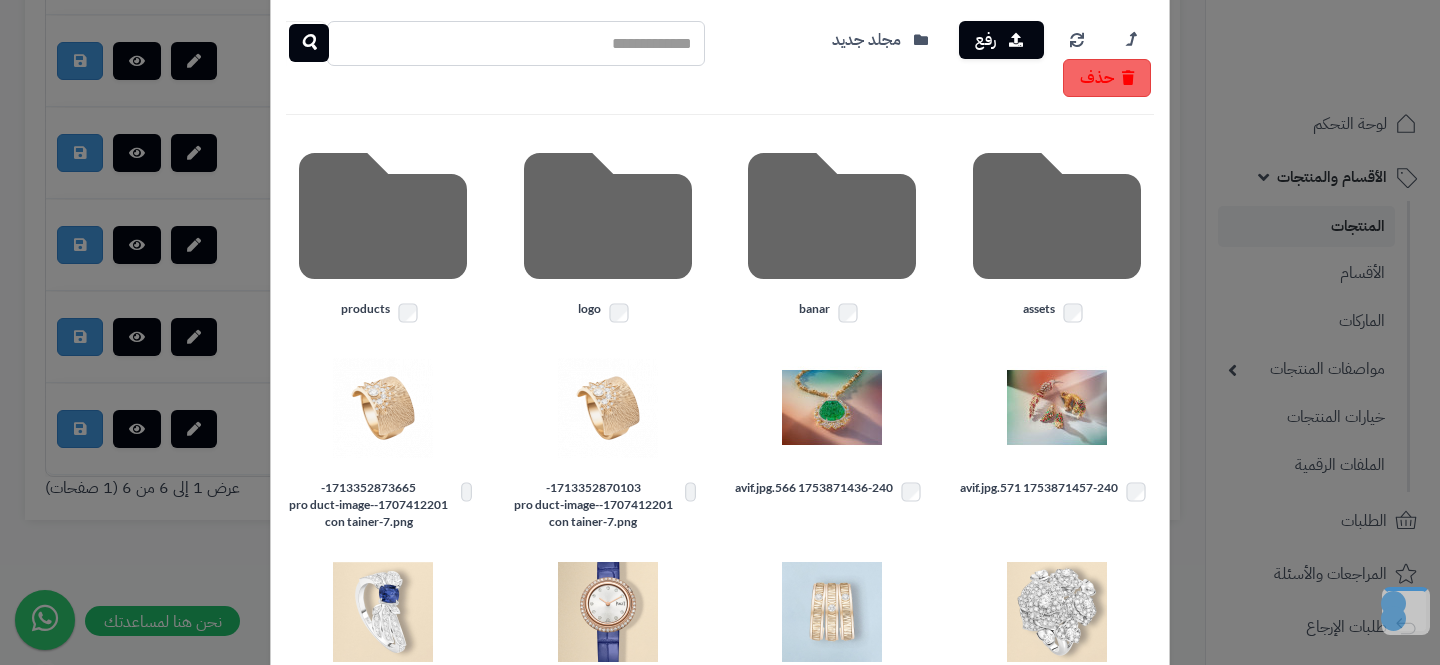 scroll, scrollTop: 0, scrollLeft: 0, axis: both 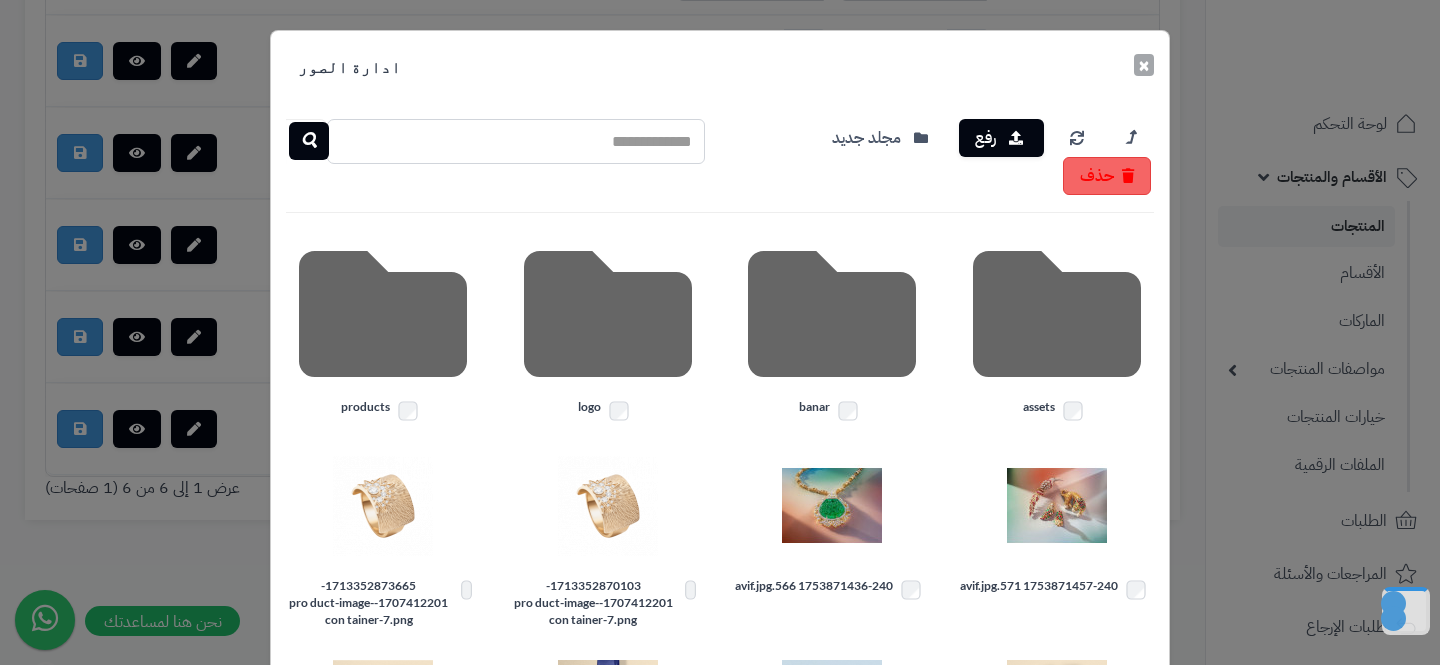 click on "×" at bounding box center [1144, 65] 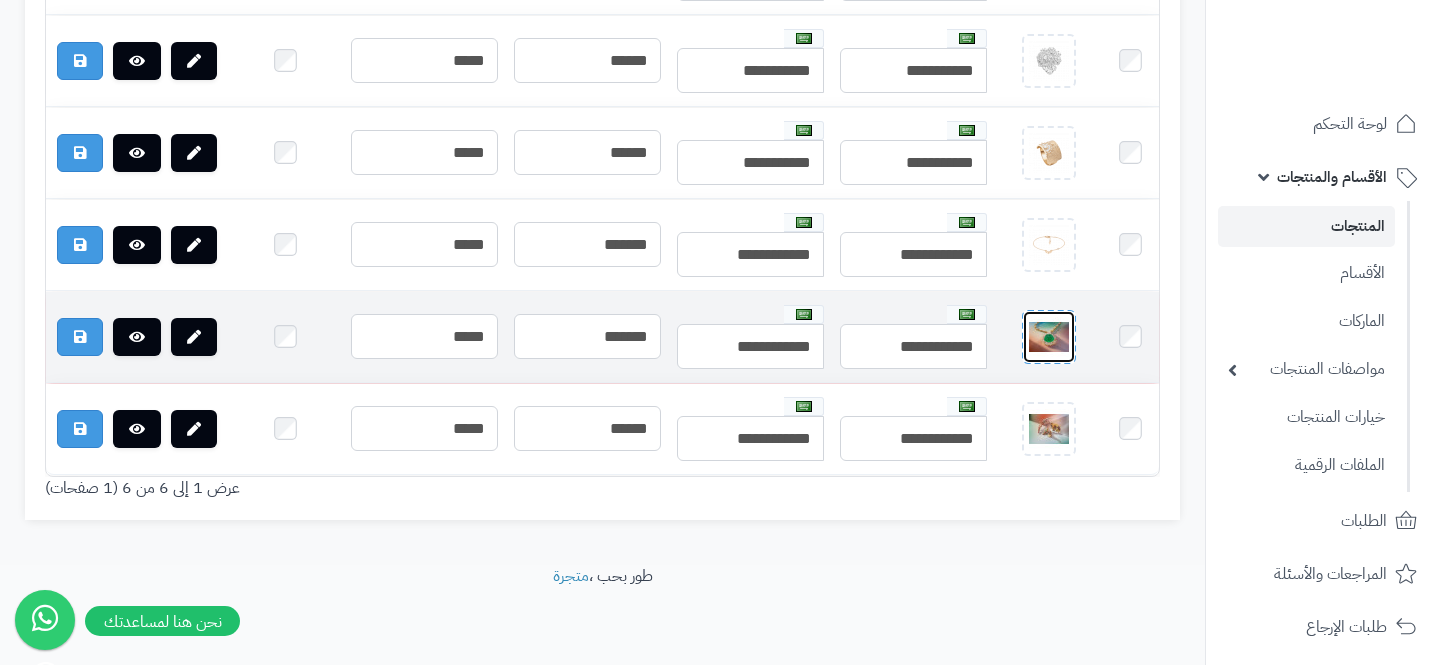 click at bounding box center (1049, 337) 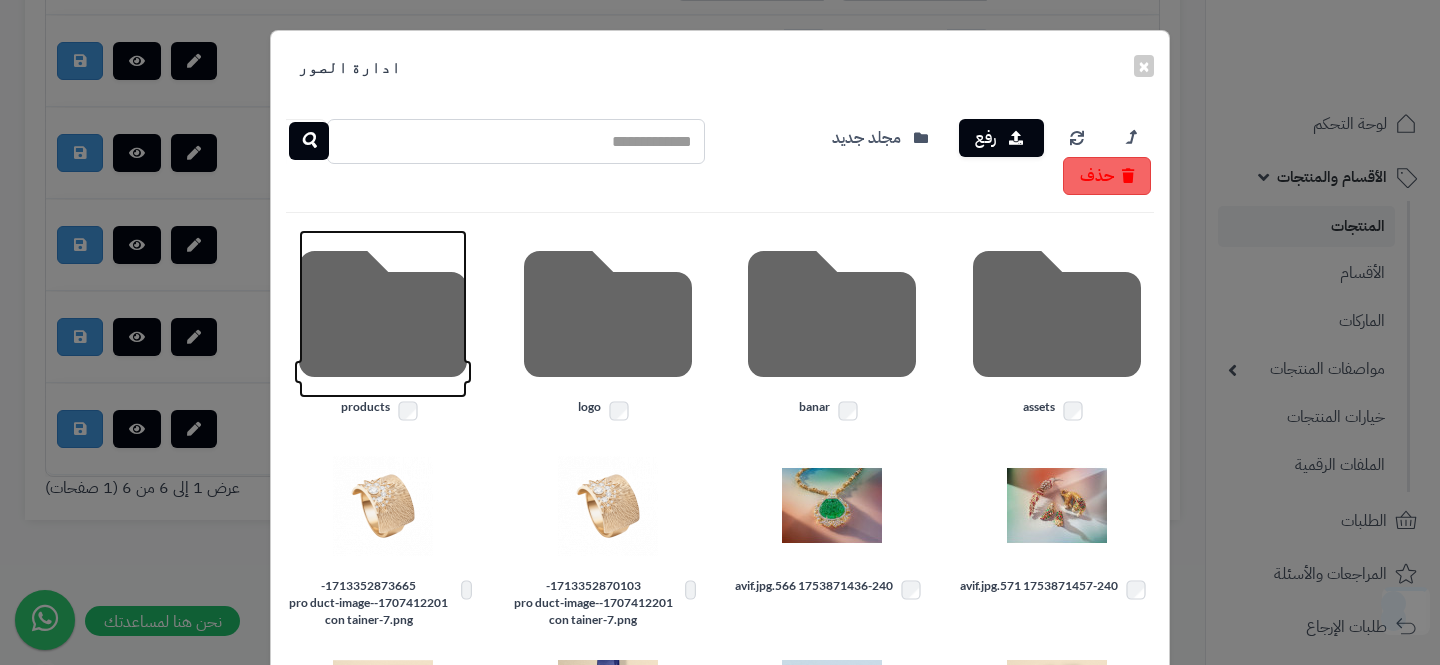 click at bounding box center [383, 314] 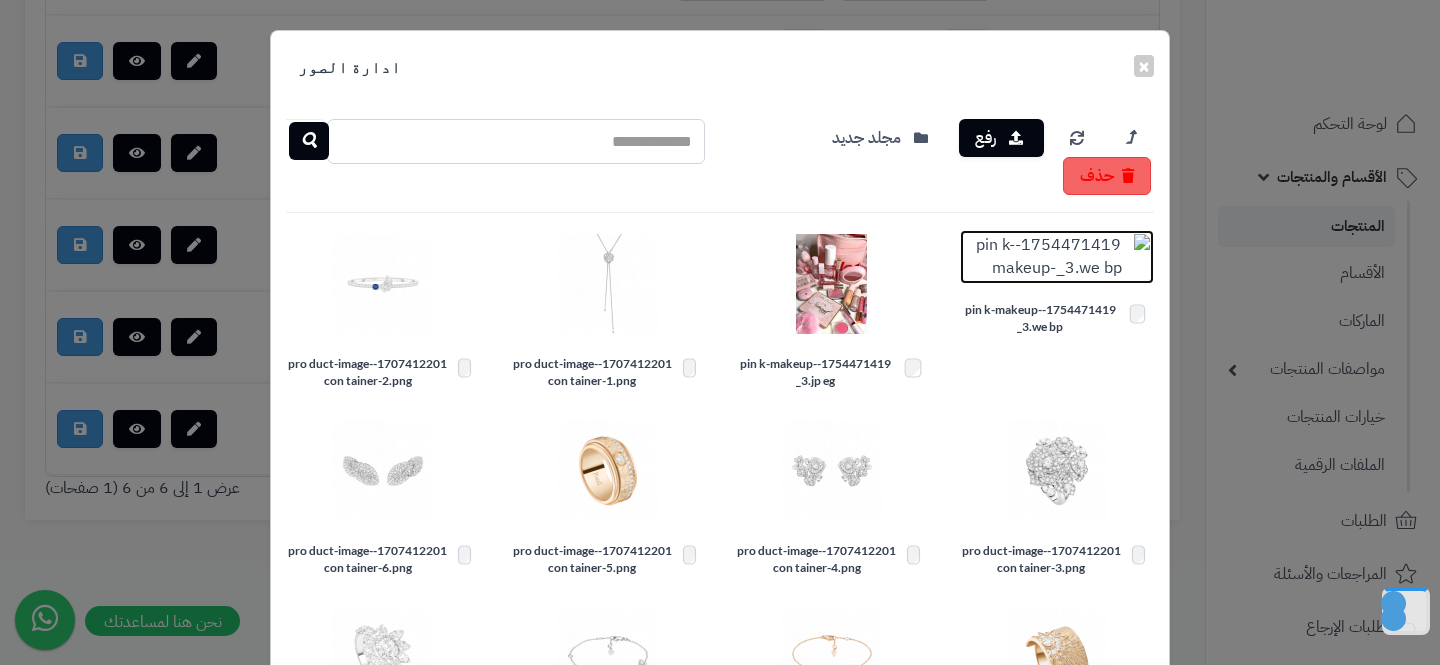click at bounding box center [1057, 257] 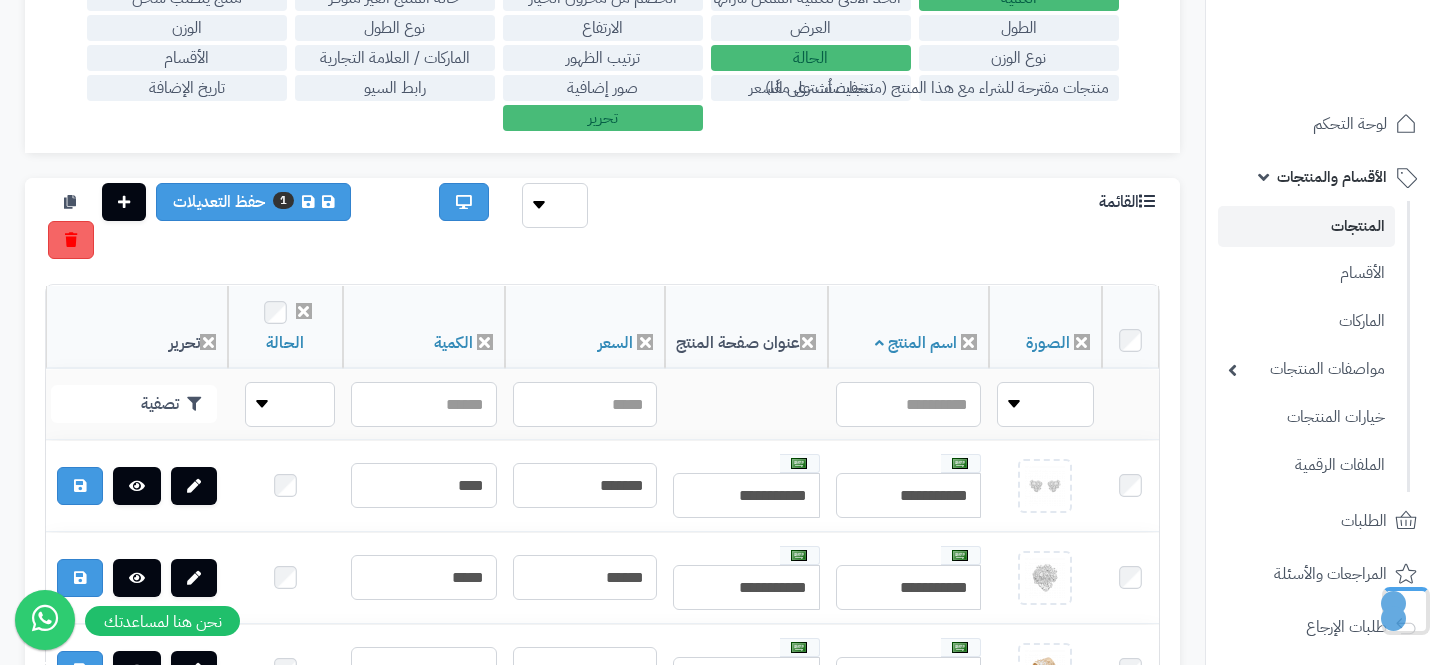 scroll, scrollTop: 71, scrollLeft: 0, axis: vertical 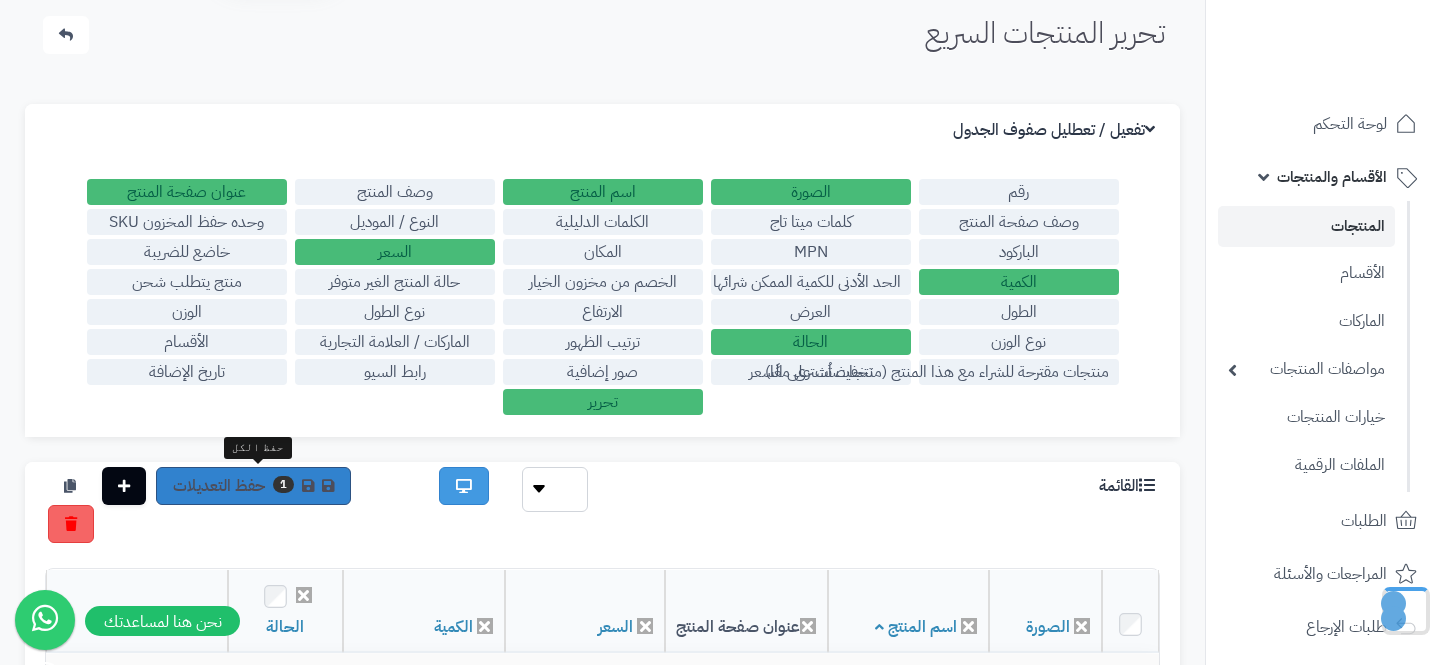 click on "1" at bounding box center (283, 484) 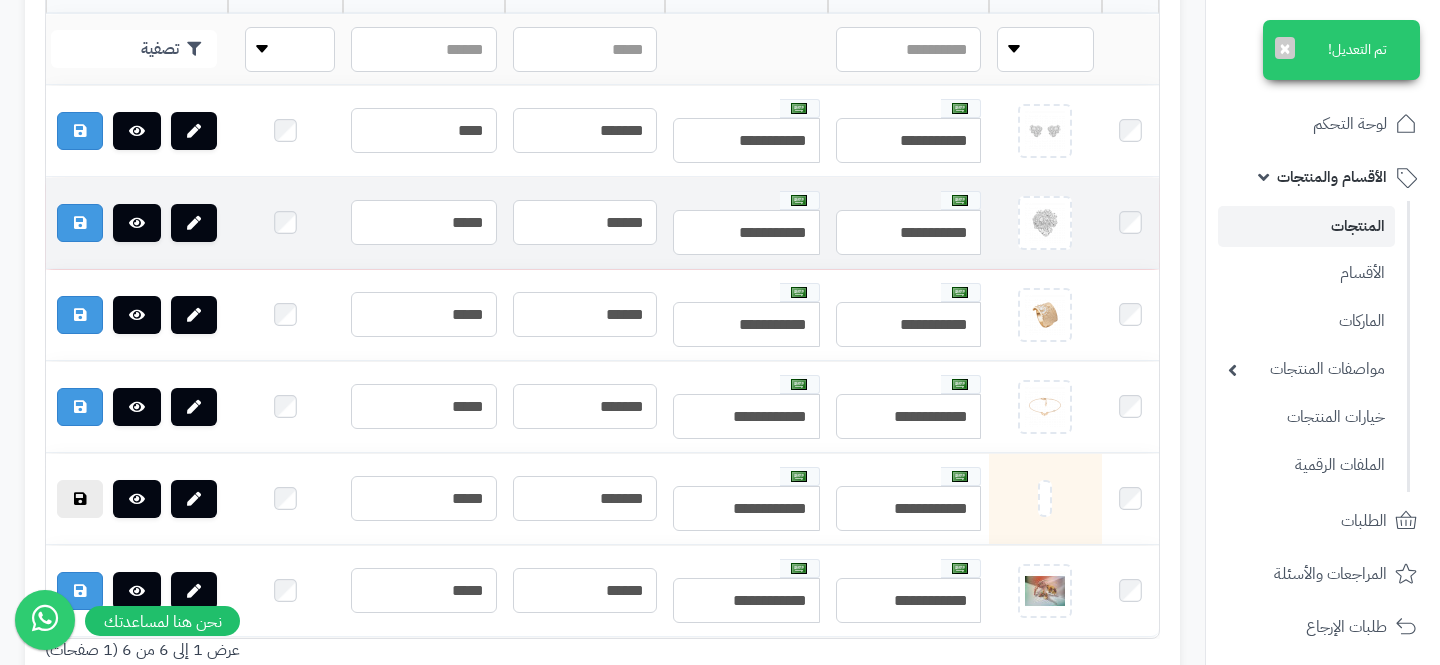scroll, scrollTop: 895, scrollLeft: 0, axis: vertical 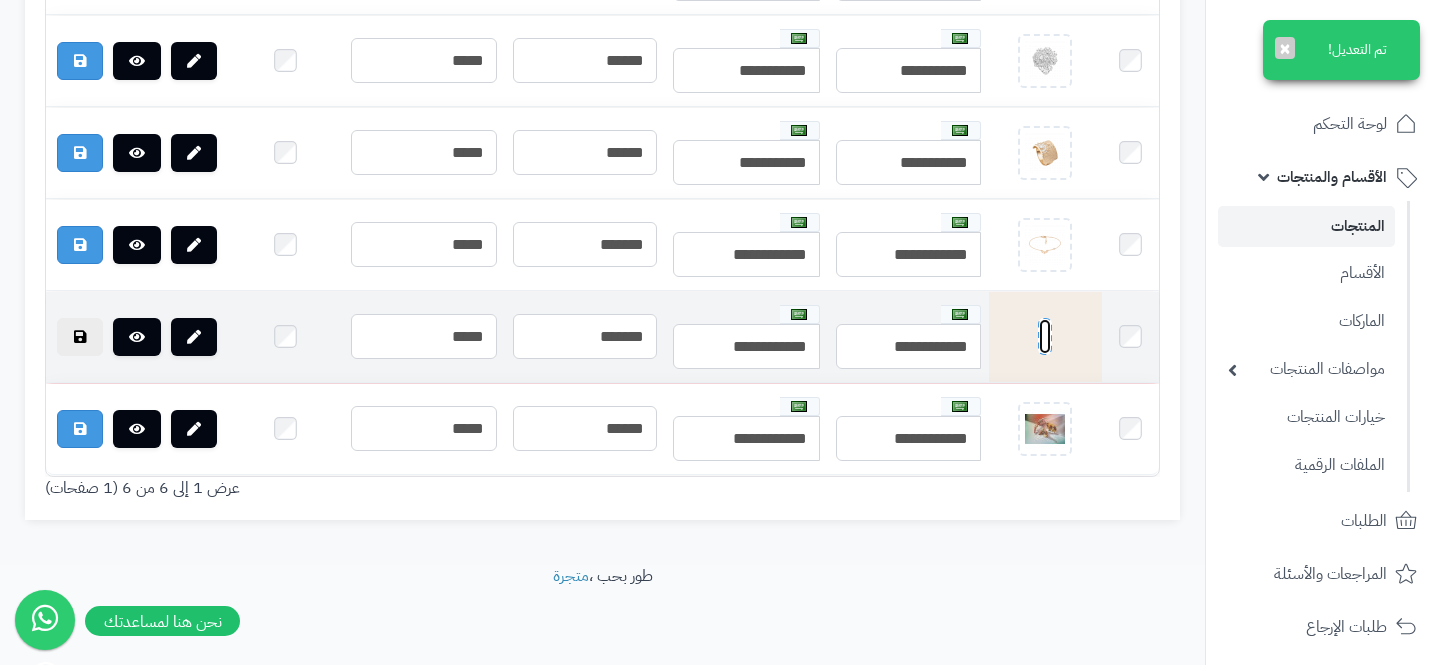 click at bounding box center [1045, 336] 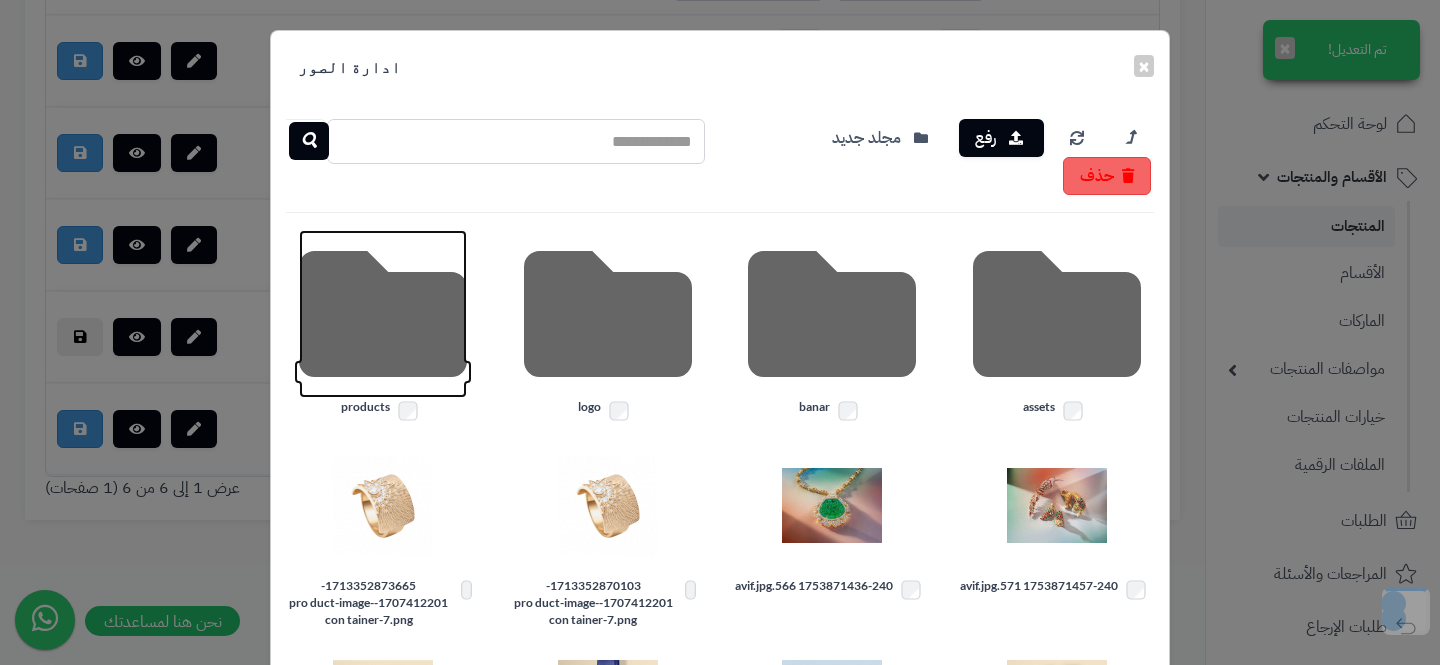 click at bounding box center (383, 314) 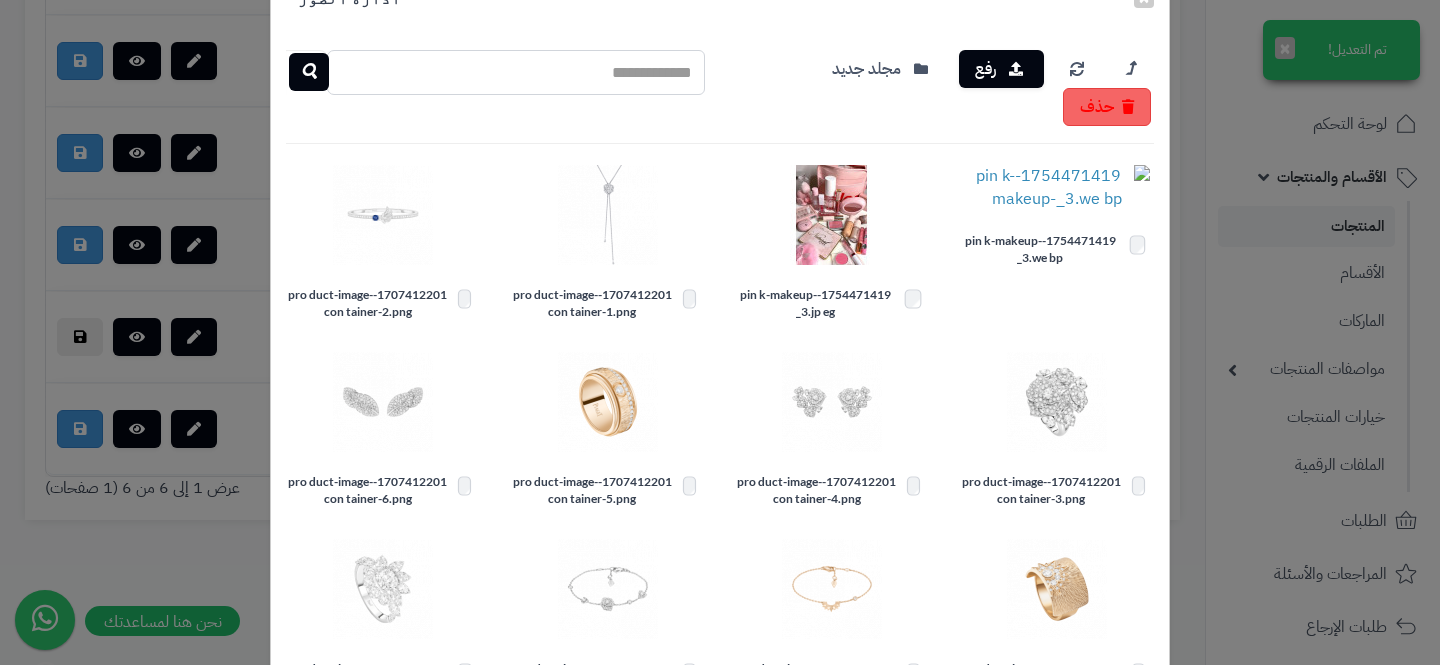 scroll, scrollTop: 68, scrollLeft: 0, axis: vertical 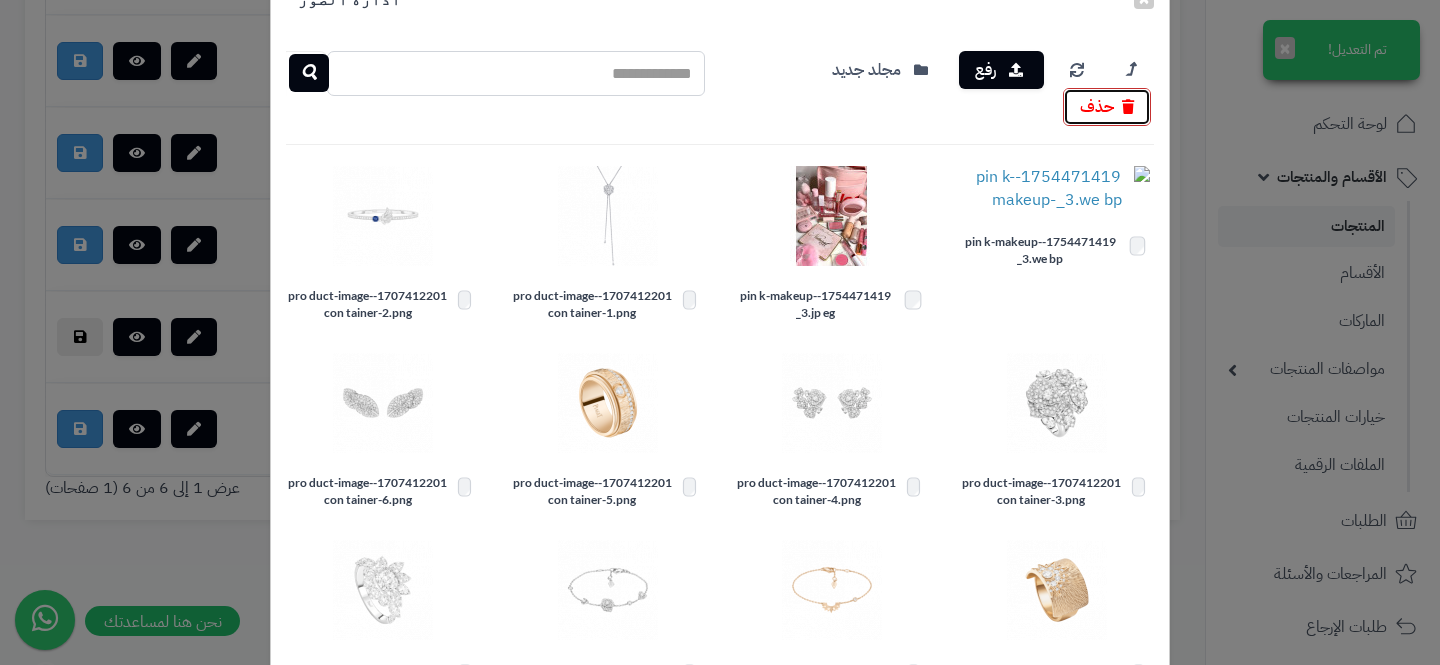 click on "حذف" at bounding box center (1107, 107) 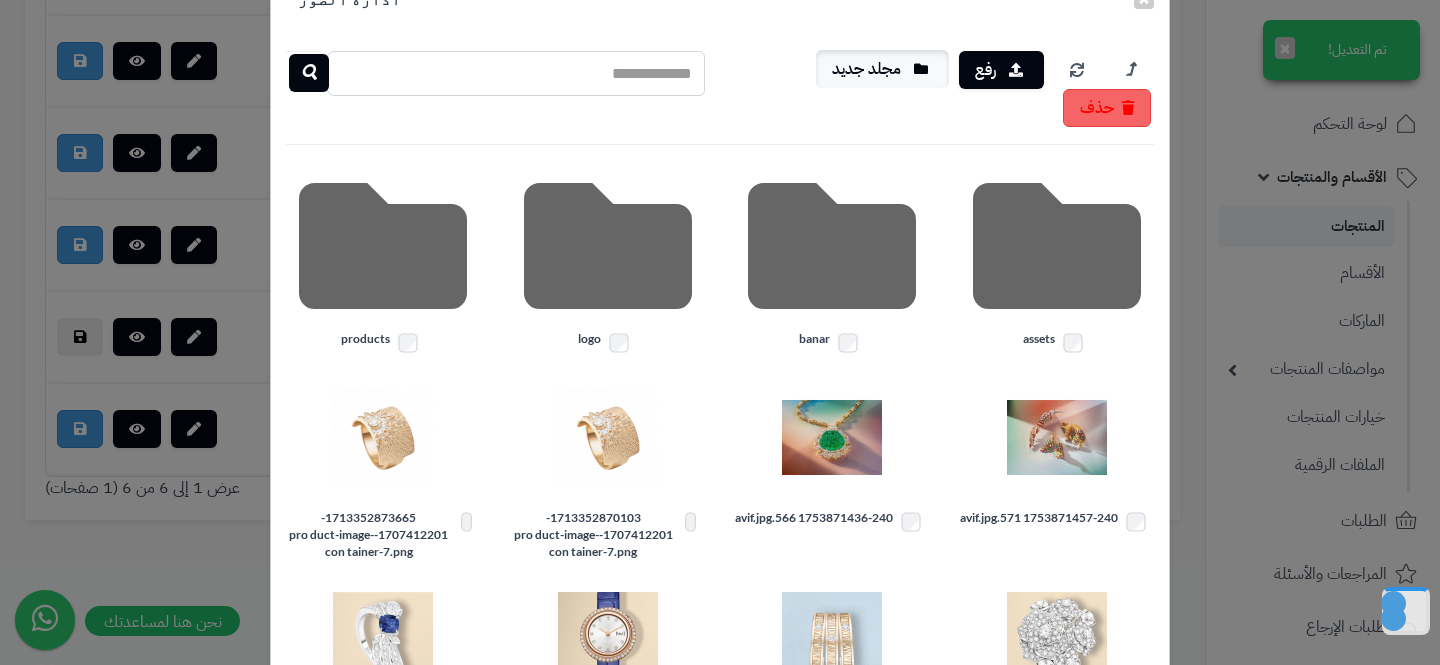 scroll, scrollTop: 0, scrollLeft: 0, axis: both 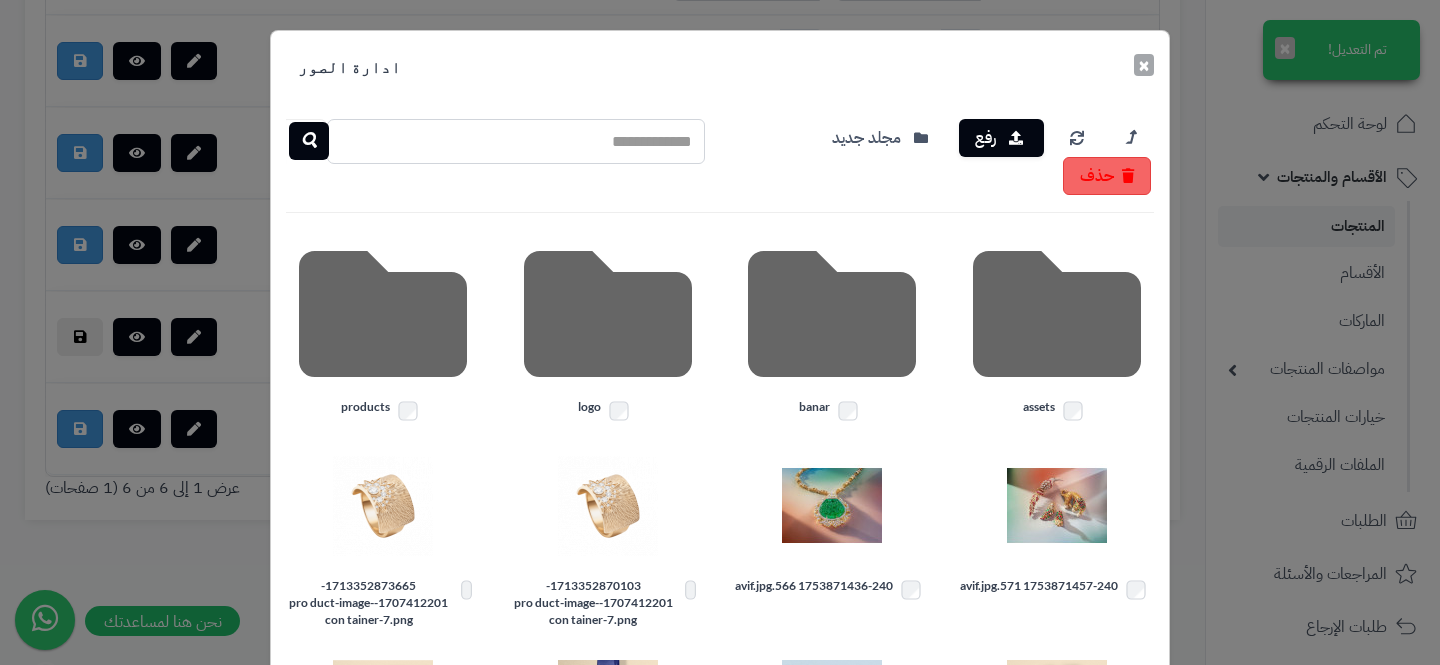 click on "×" at bounding box center [1144, 65] 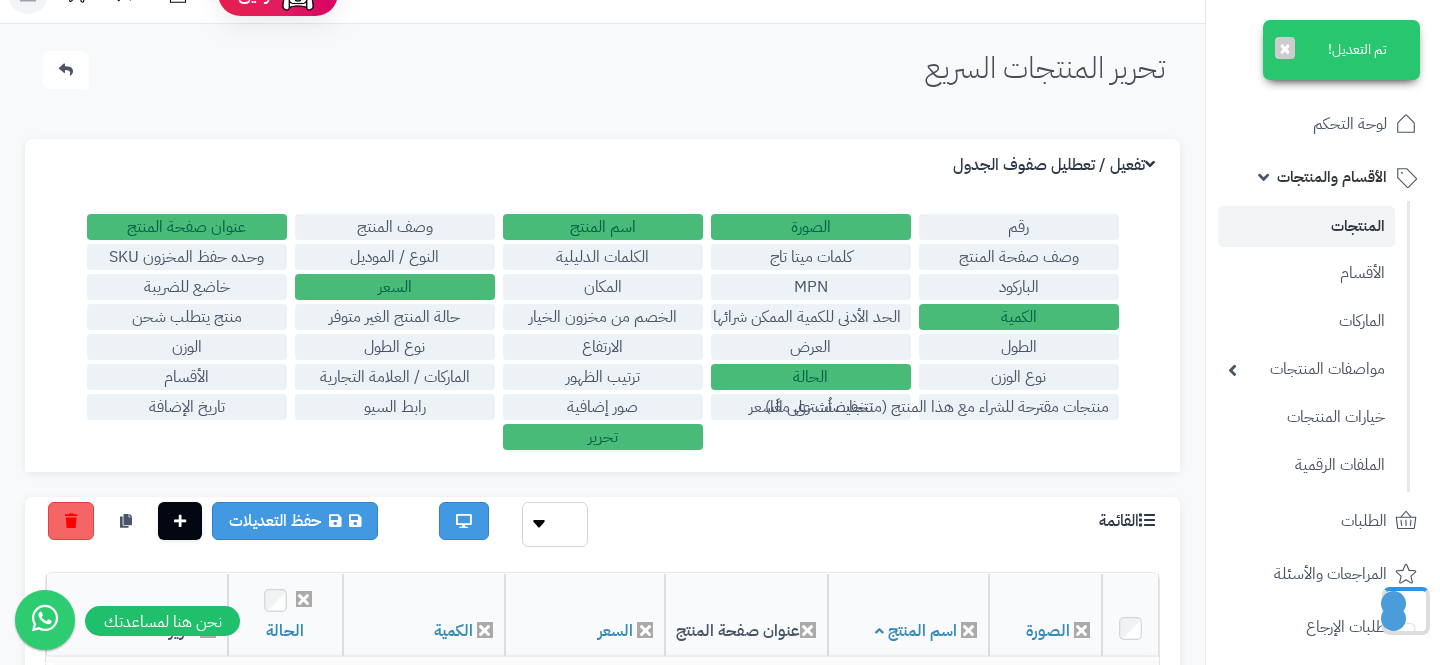 scroll, scrollTop: 0, scrollLeft: 0, axis: both 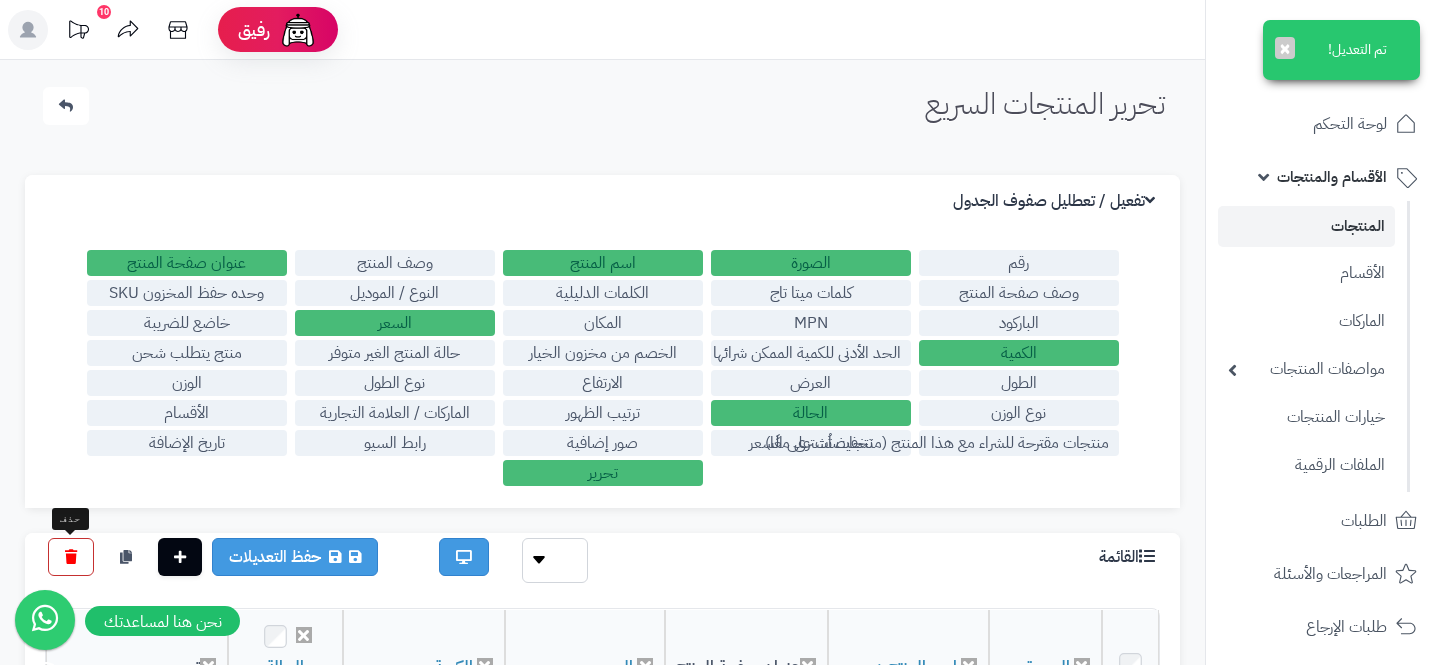 click at bounding box center (71, 557) 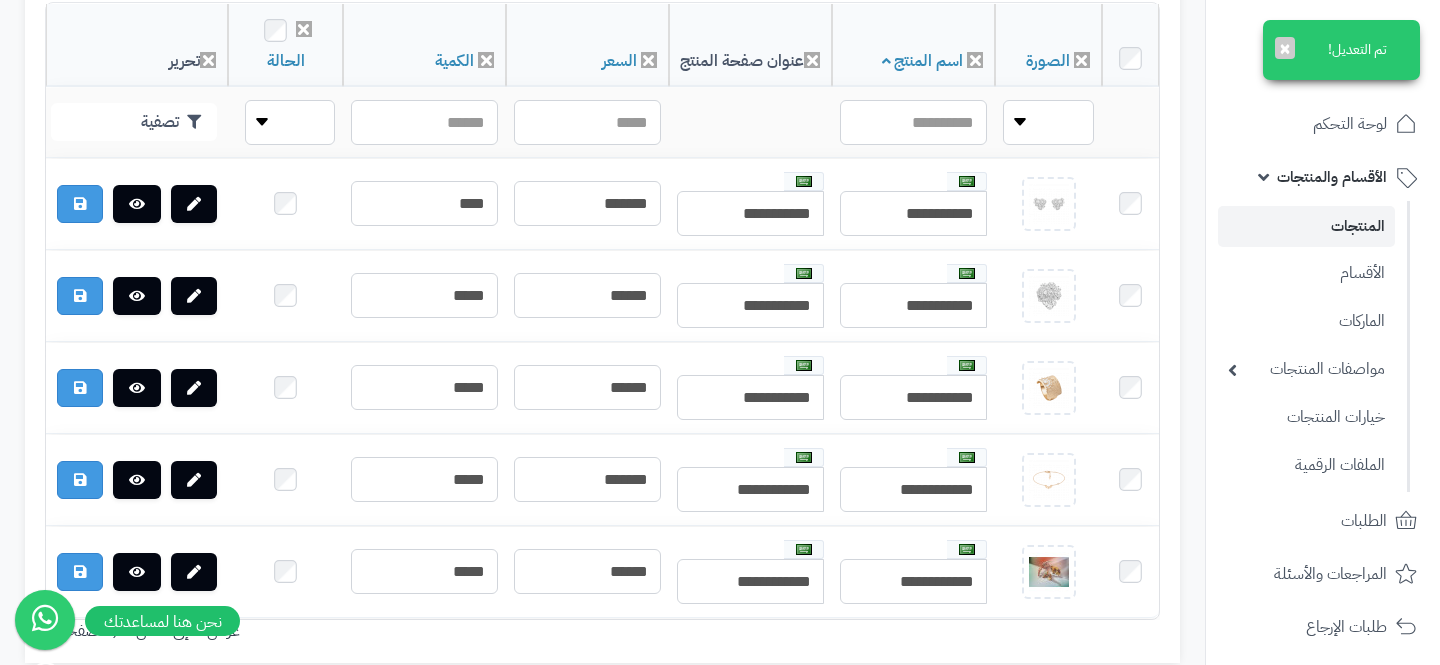 scroll, scrollTop: 754, scrollLeft: 0, axis: vertical 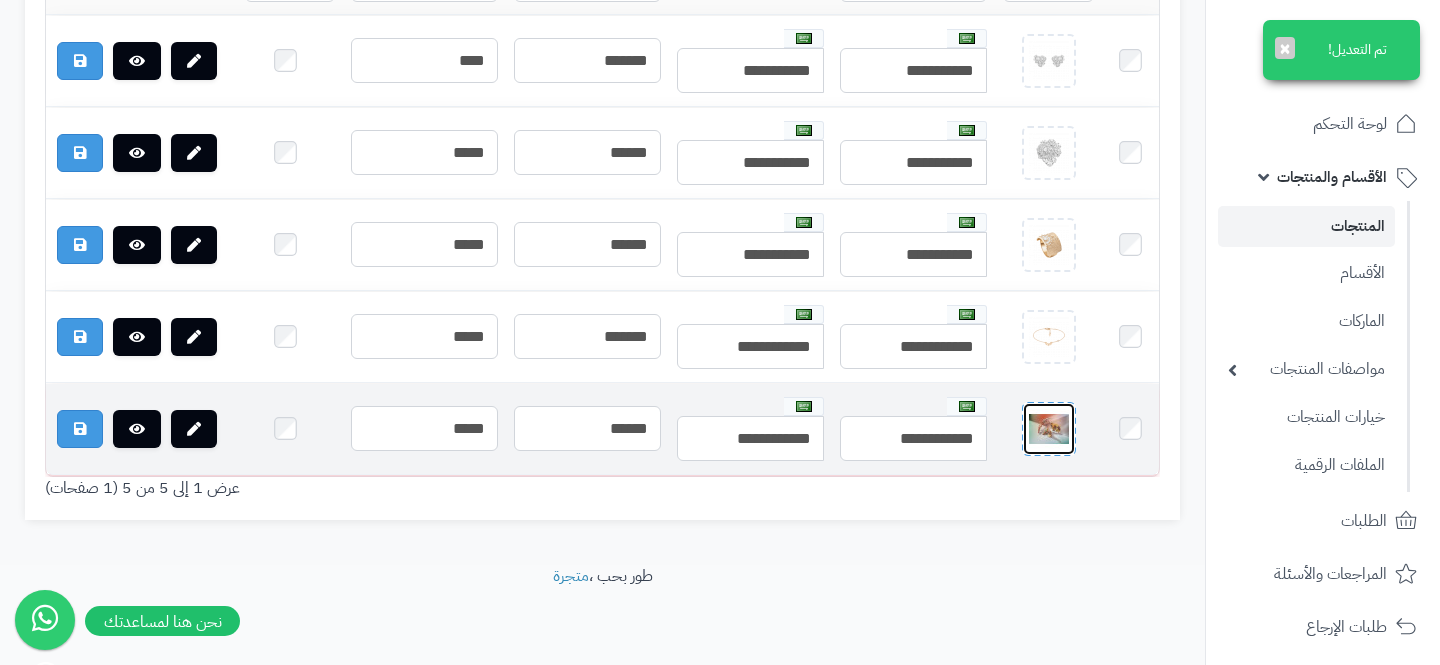 click at bounding box center (1049, 429) 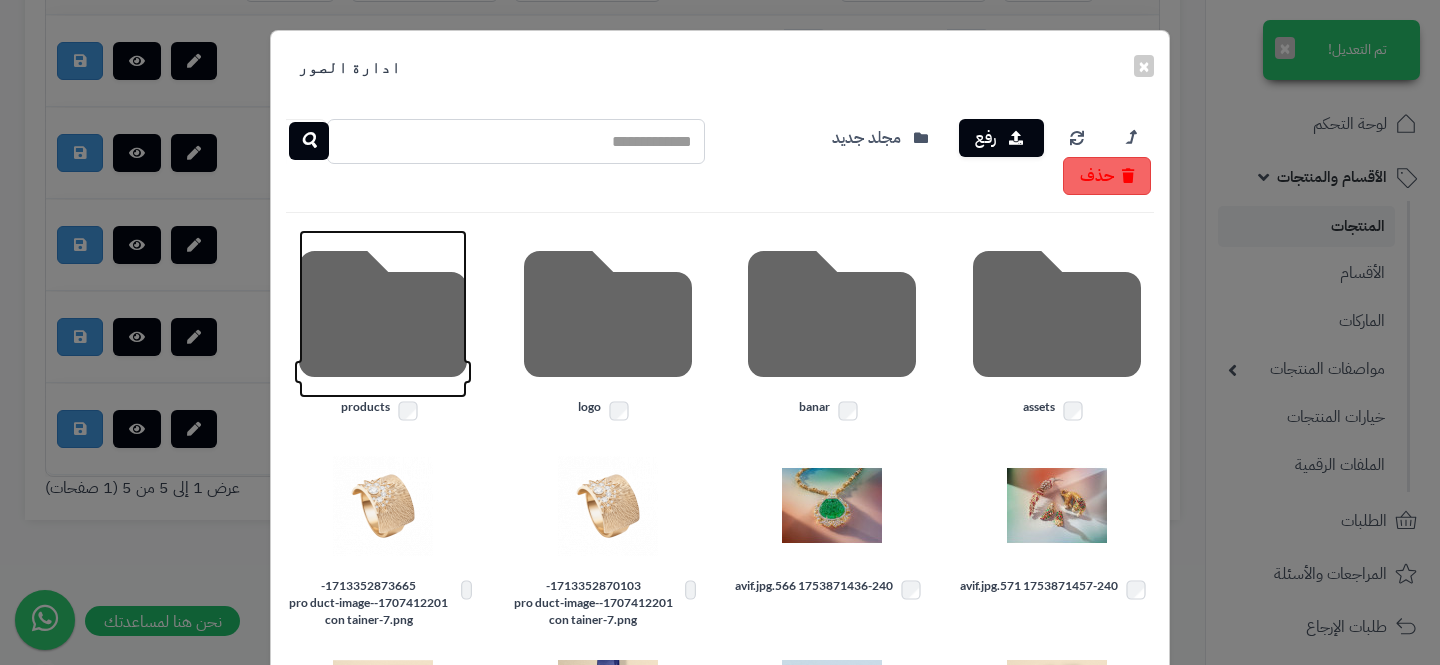 click at bounding box center [383, 314] 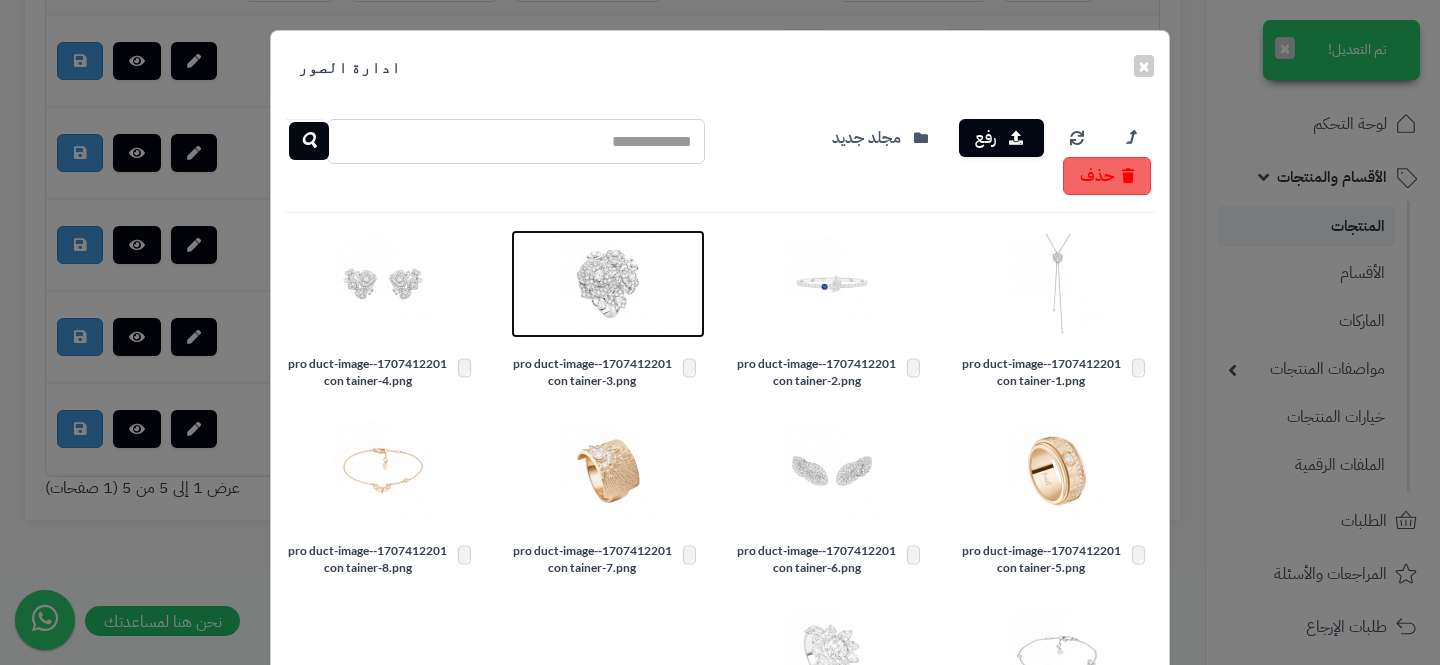 click at bounding box center [608, 284] 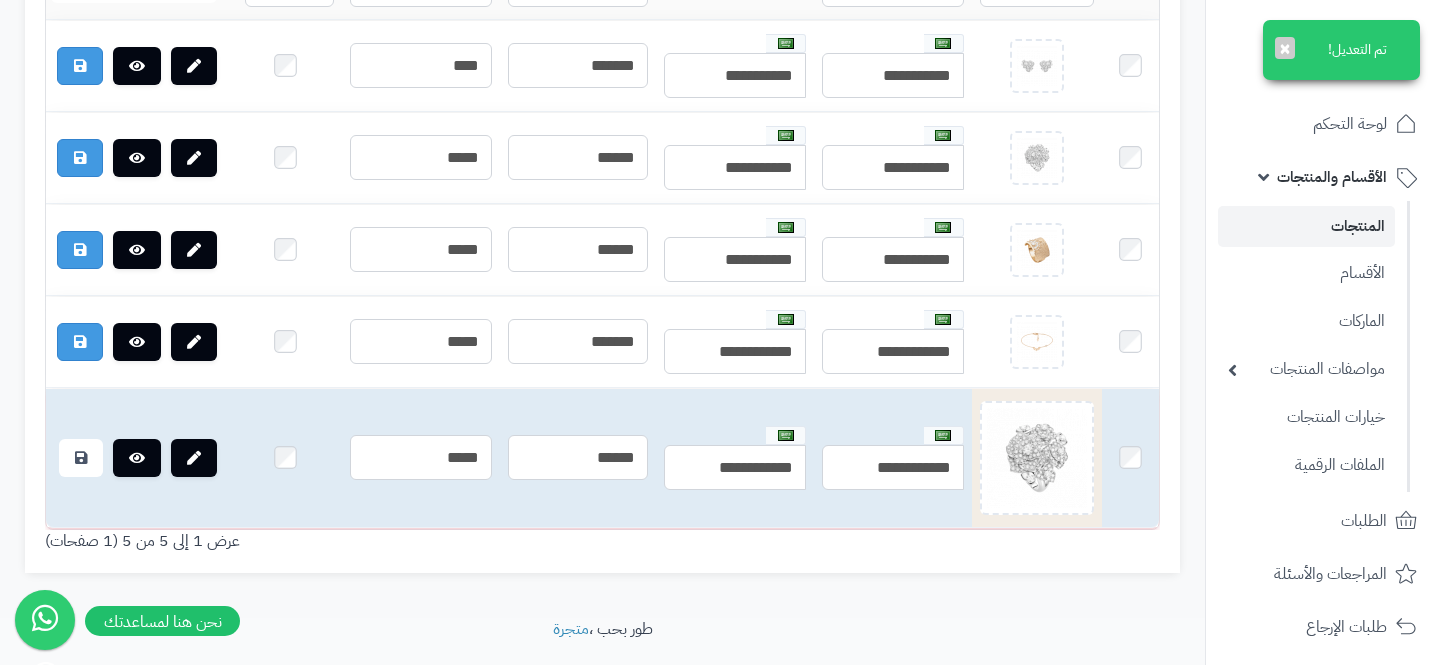 scroll, scrollTop: 771, scrollLeft: 0, axis: vertical 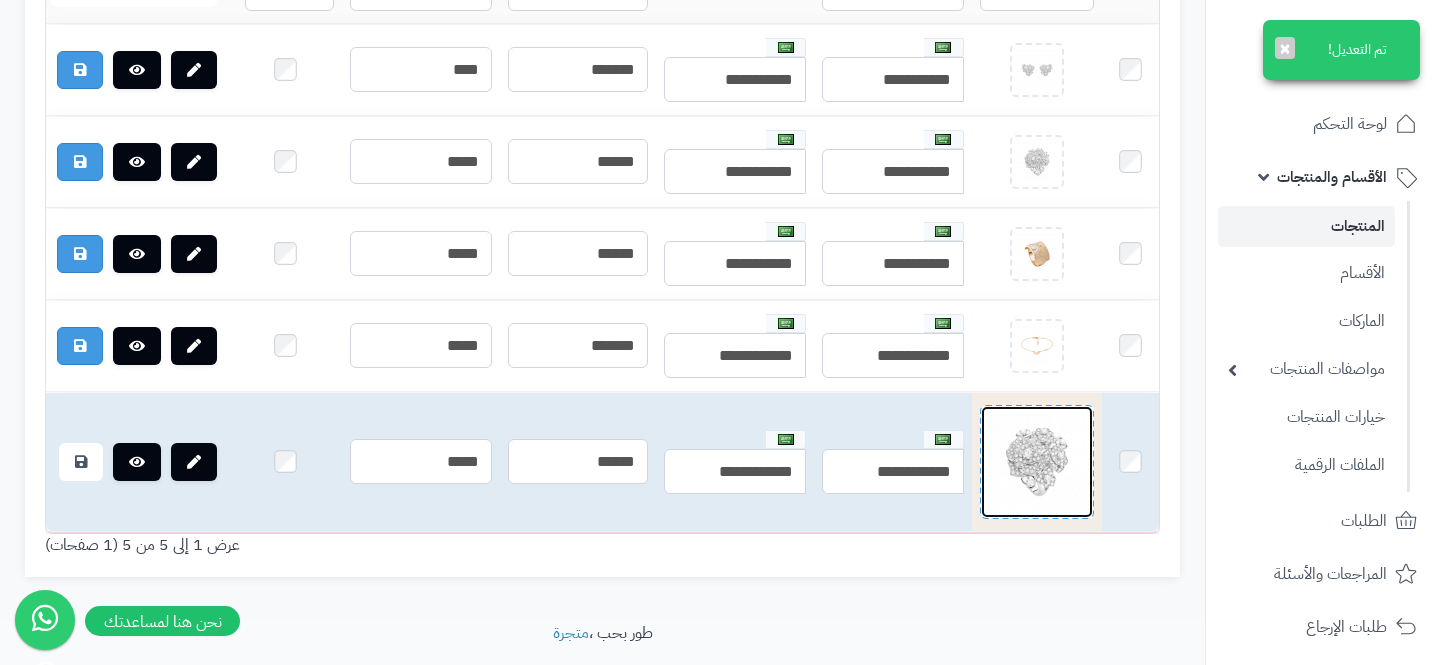 click at bounding box center [1037, 462] 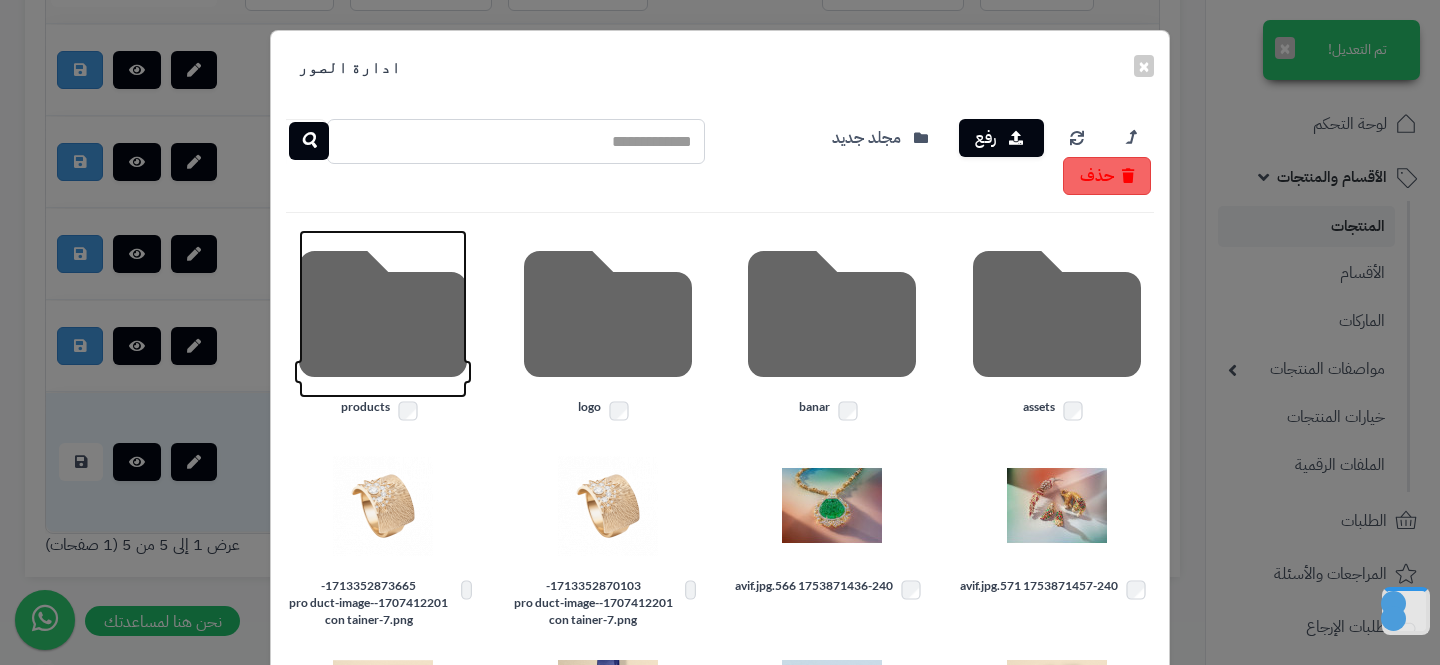 click at bounding box center (383, 314) 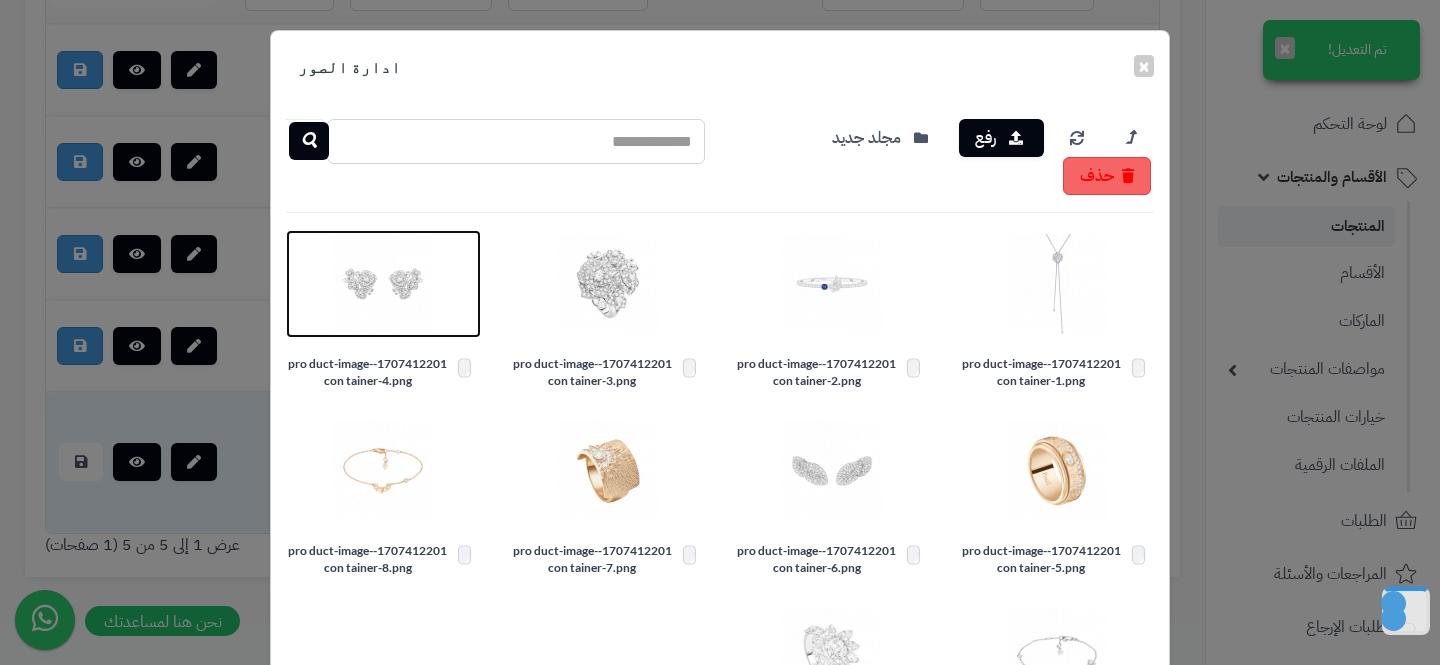 click at bounding box center (383, 284) 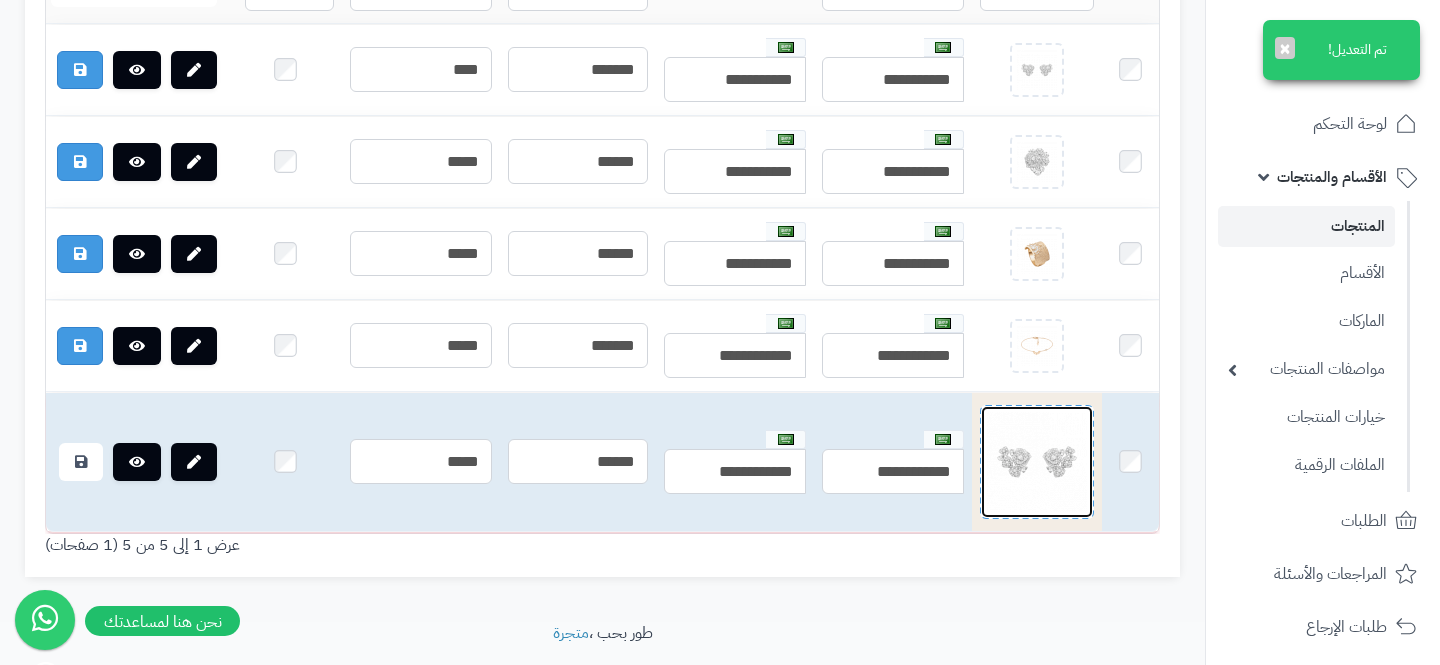 click at bounding box center [1037, 462] 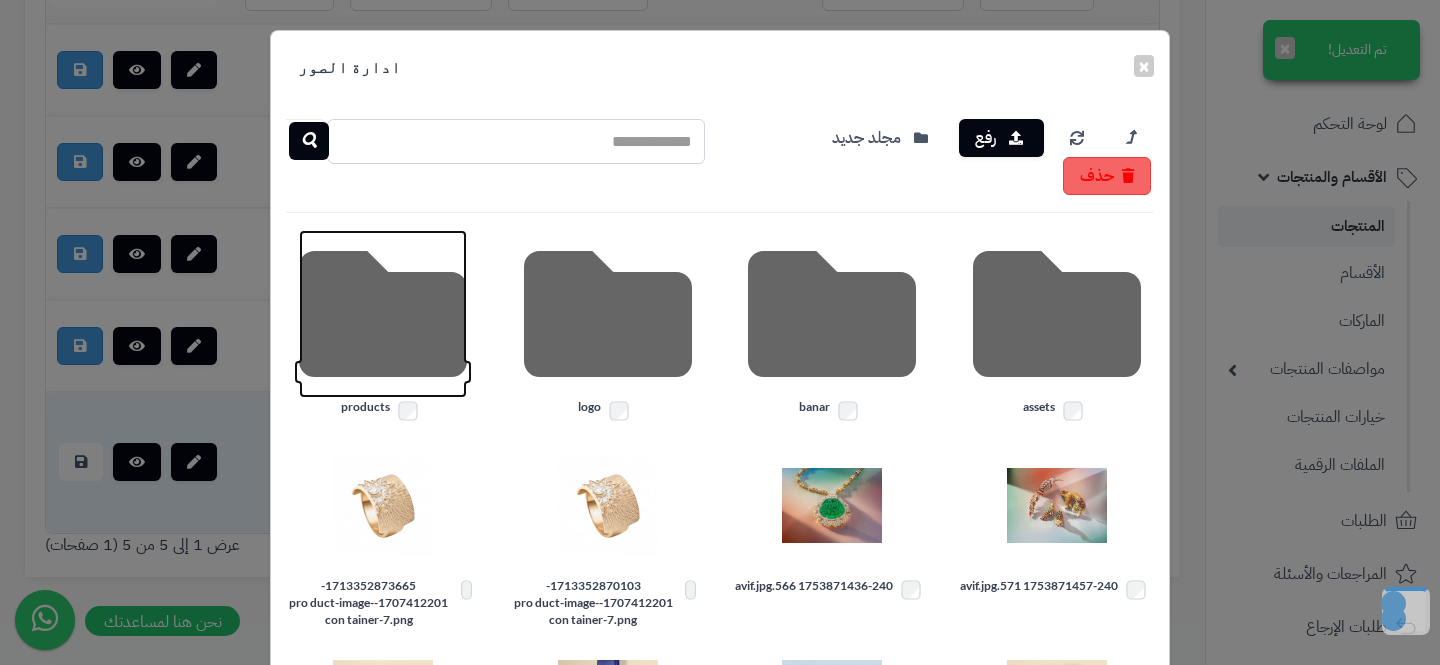 click at bounding box center (383, 314) 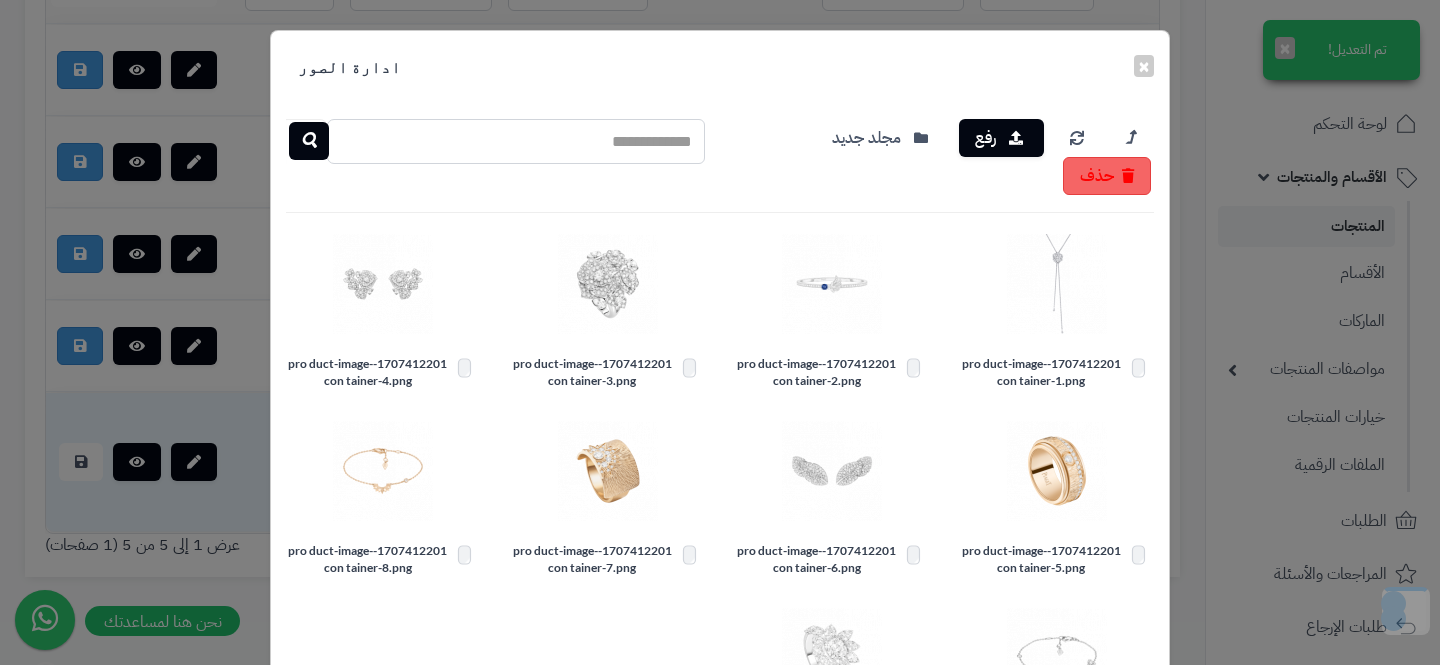 scroll, scrollTop: 202, scrollLeft: 0, axis: vertical 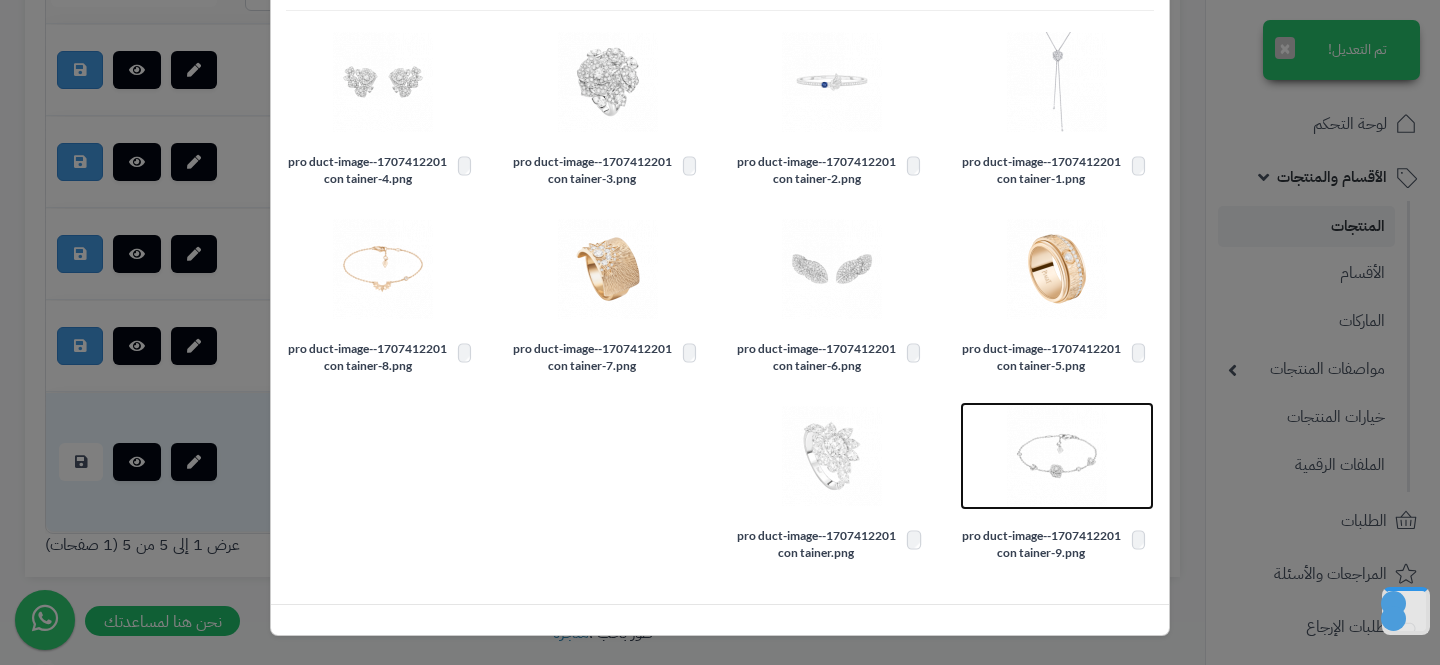 click at bounding box center [1057, 456] 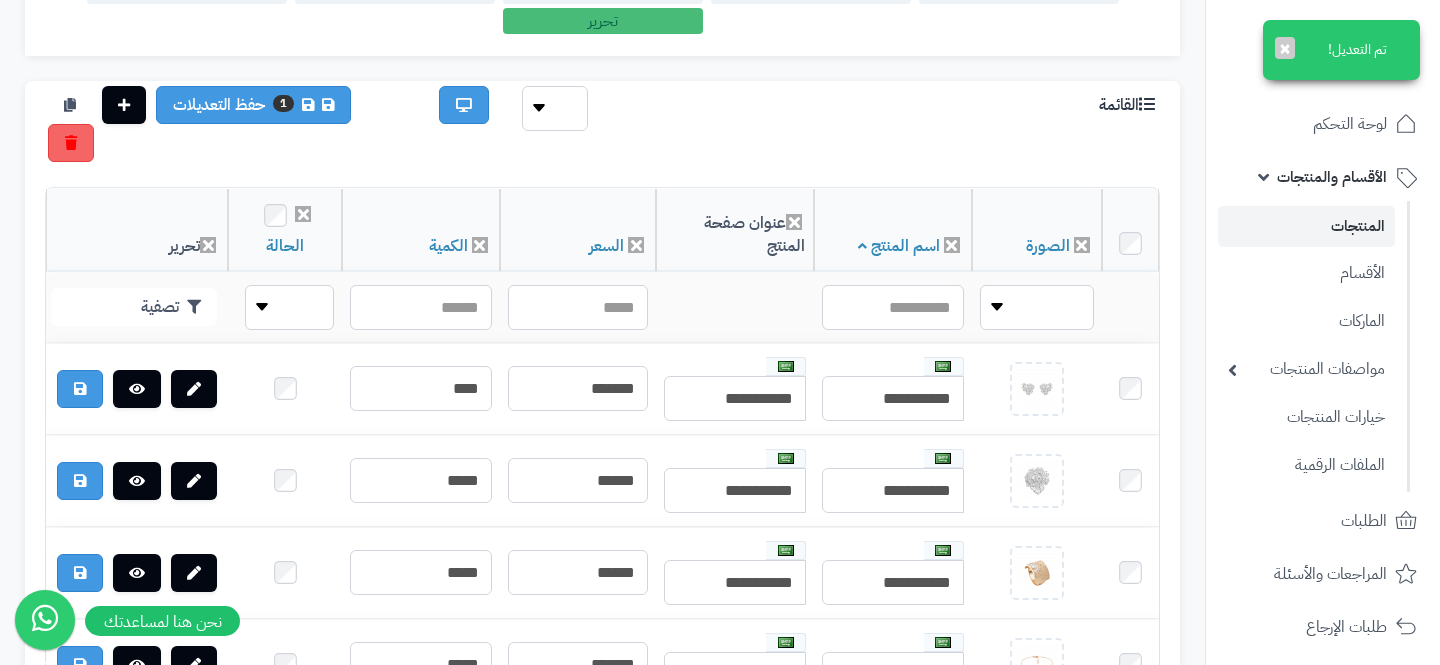 scroll, scrollTop: 348, scrollLeft: 0, axis: vertical 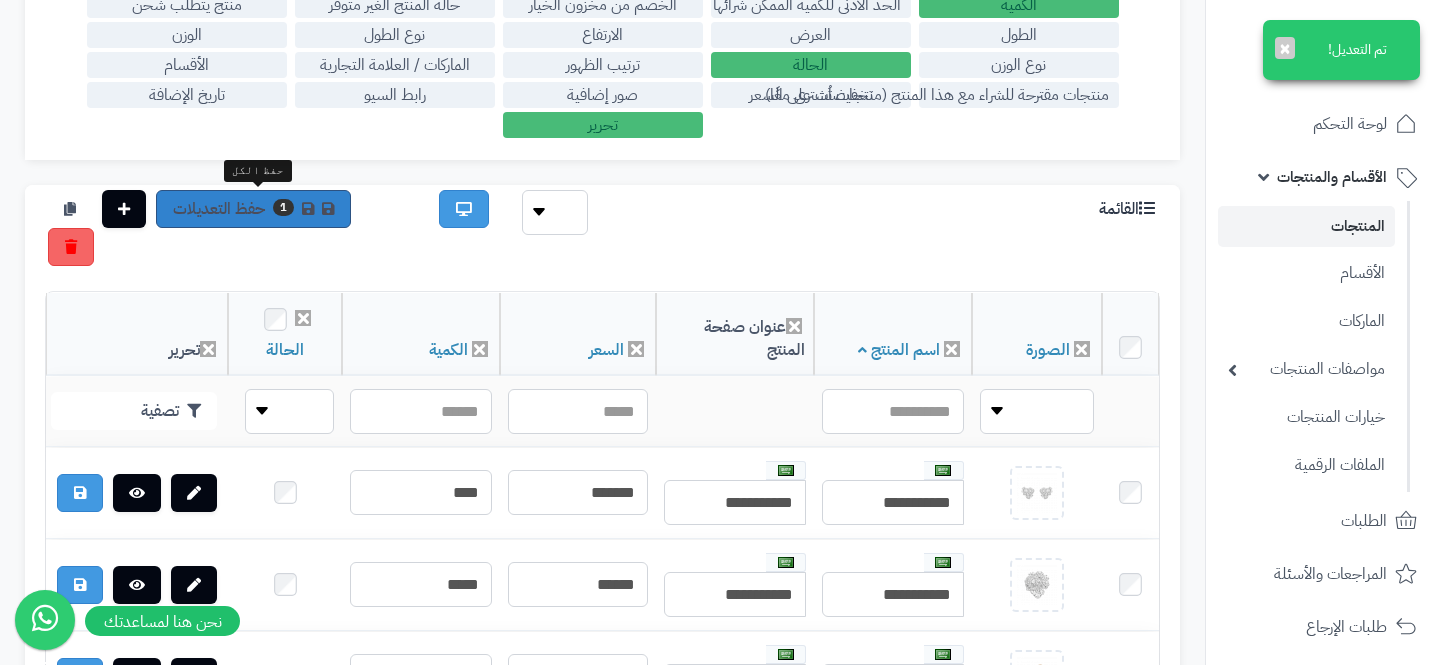 click on "1
حفظ التعديلات" at bounding box center [253, 209] 